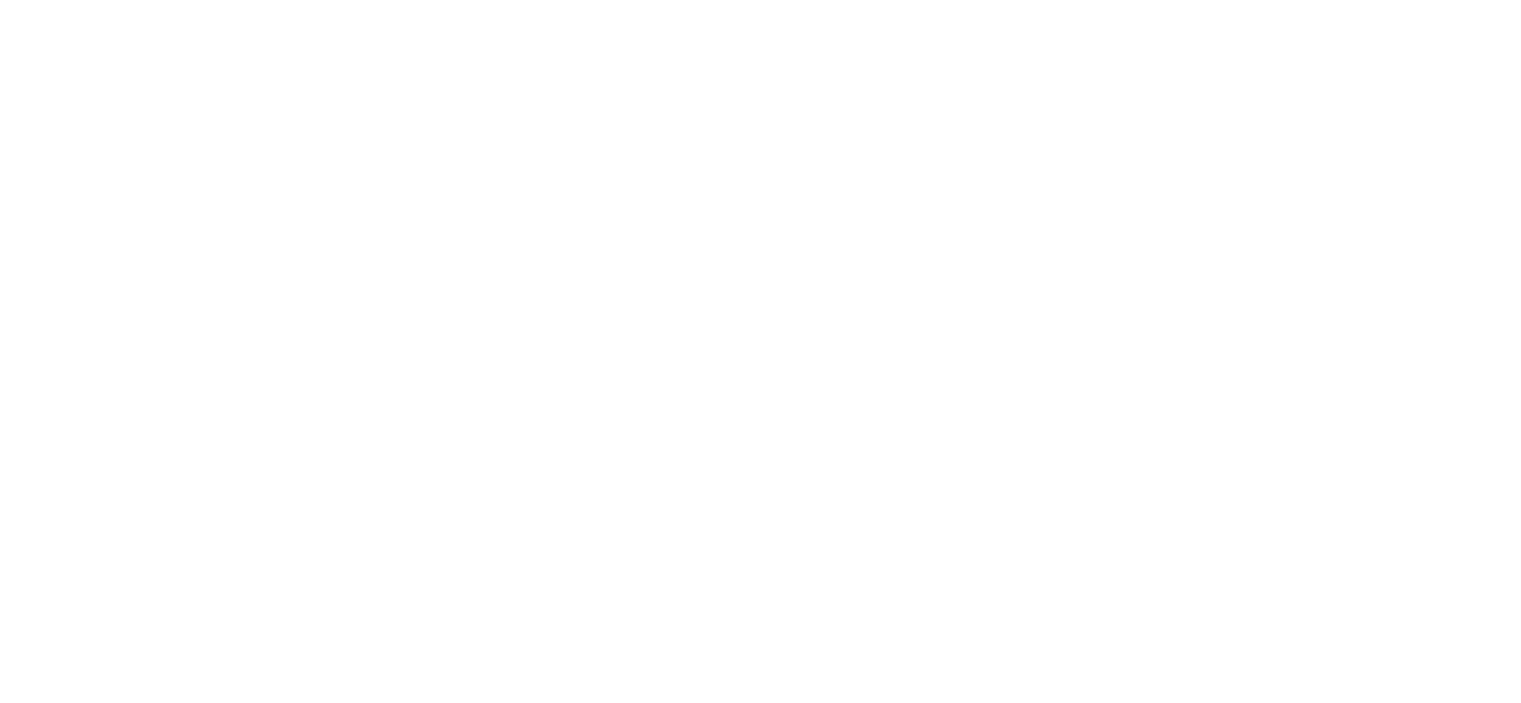 scroll, scrollTop: 0, scrollLeft: 0, axis: both 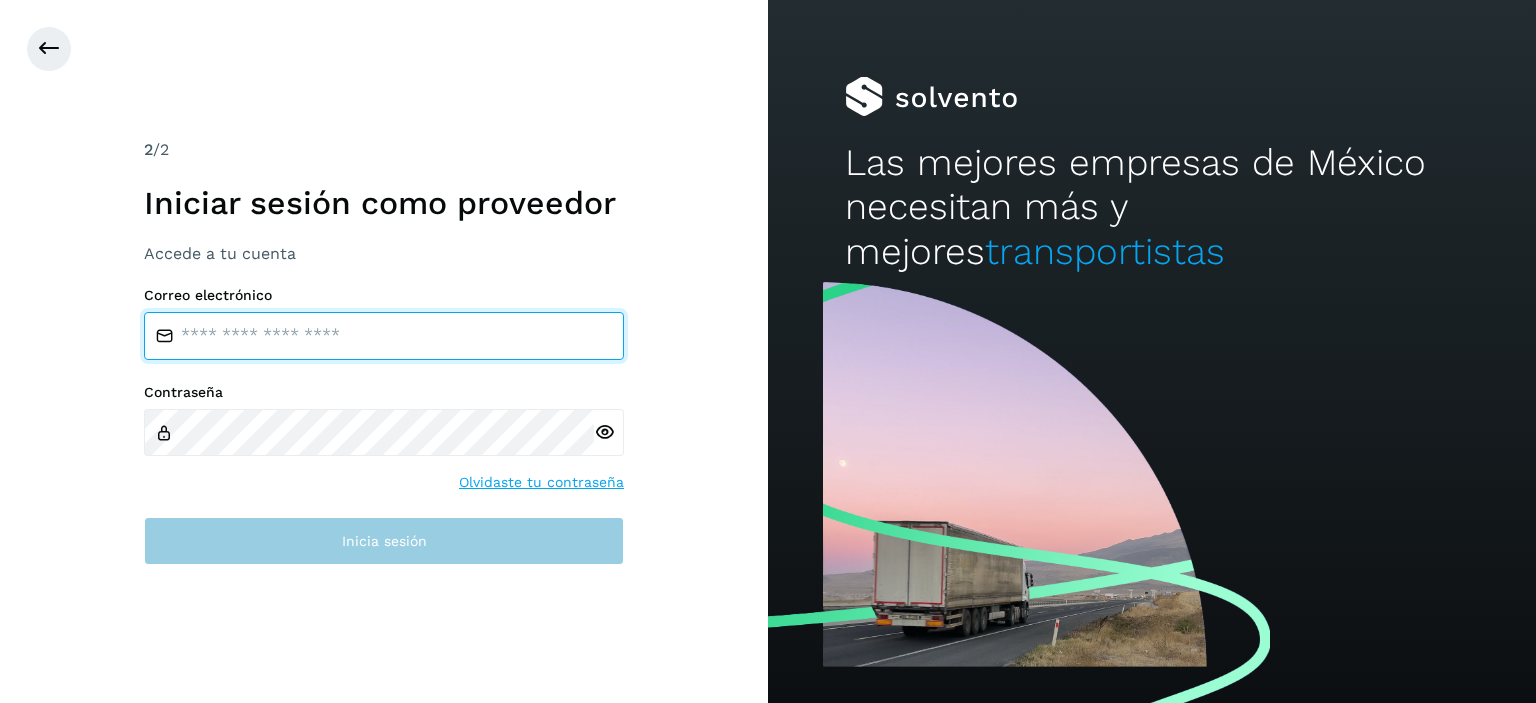 type on "**********" 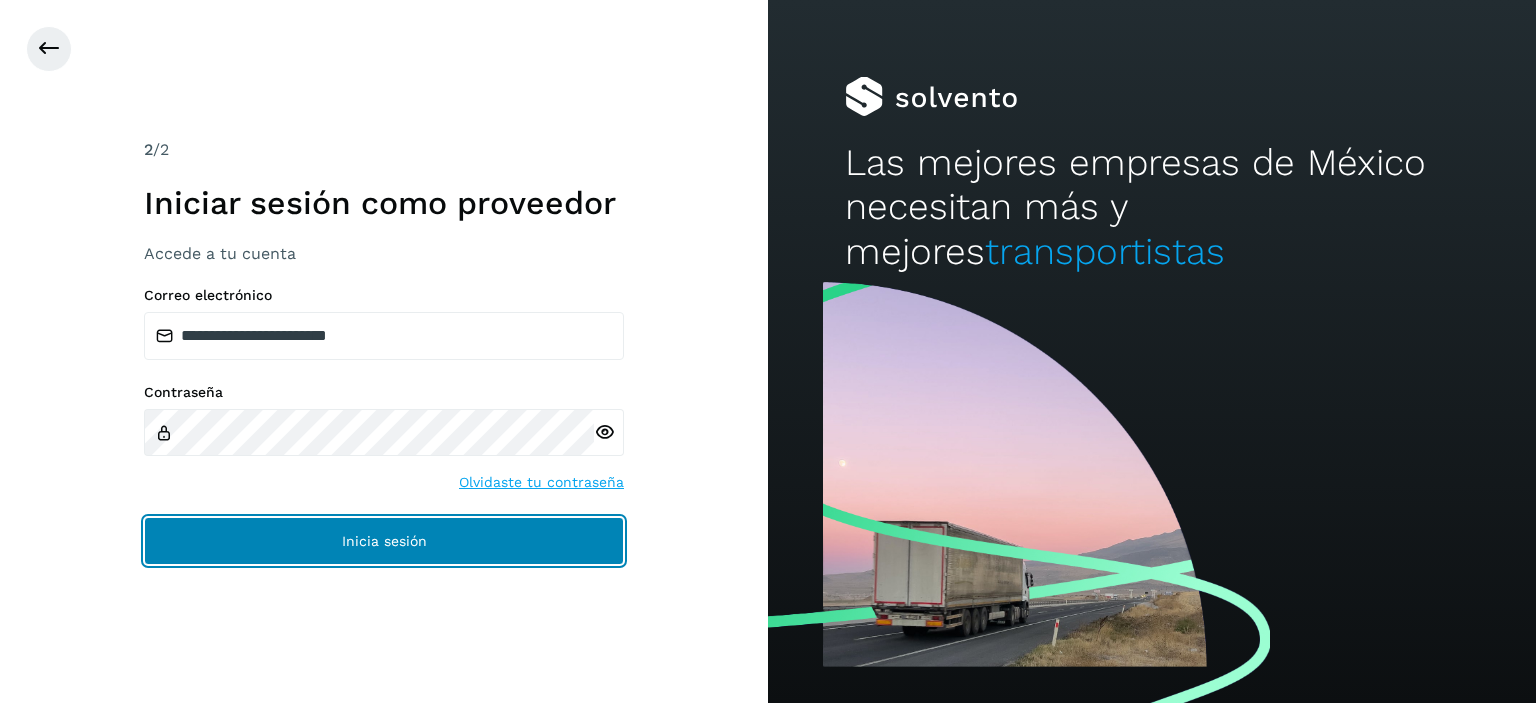 click on "Inicia sesión" at bounding box center (384, 541) 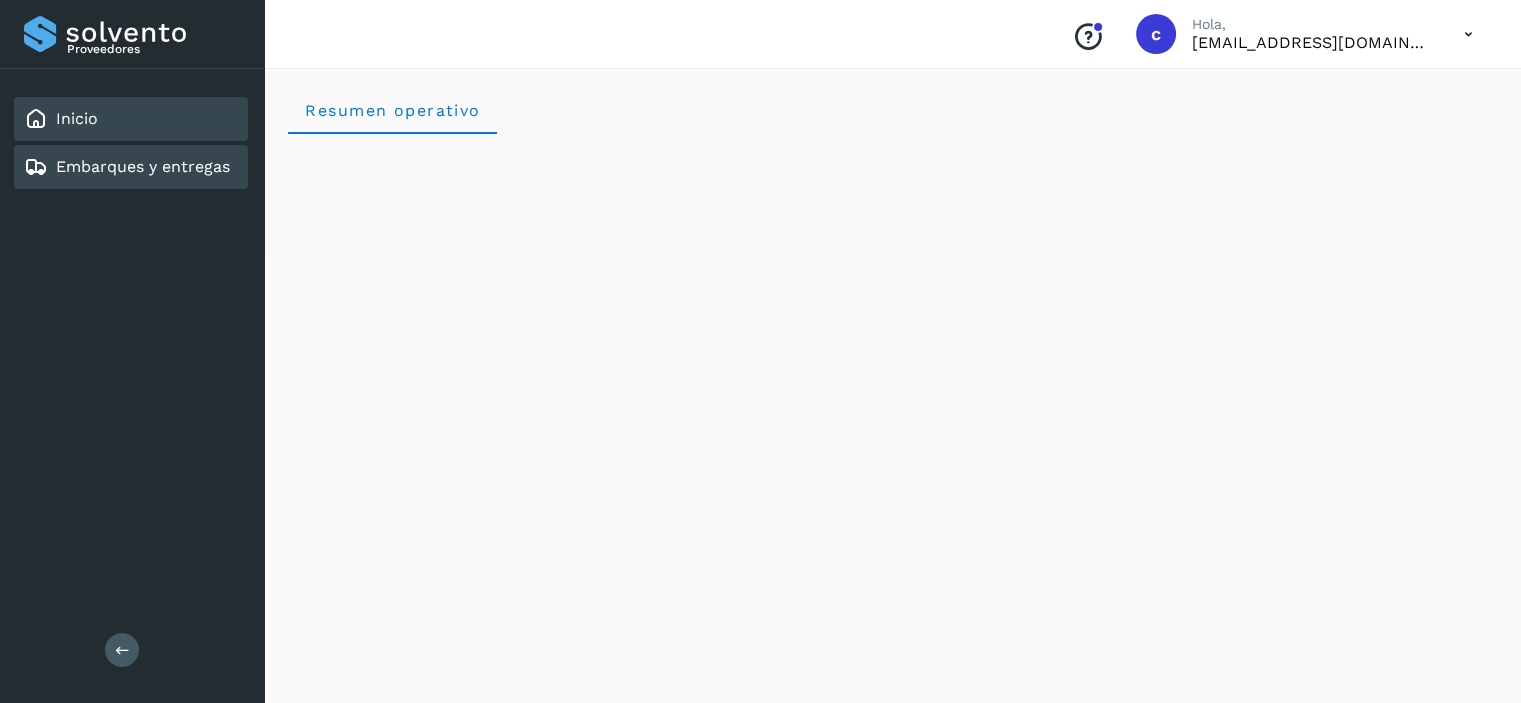 click on "Embarques y entregas" at bounding box center (143, 166) 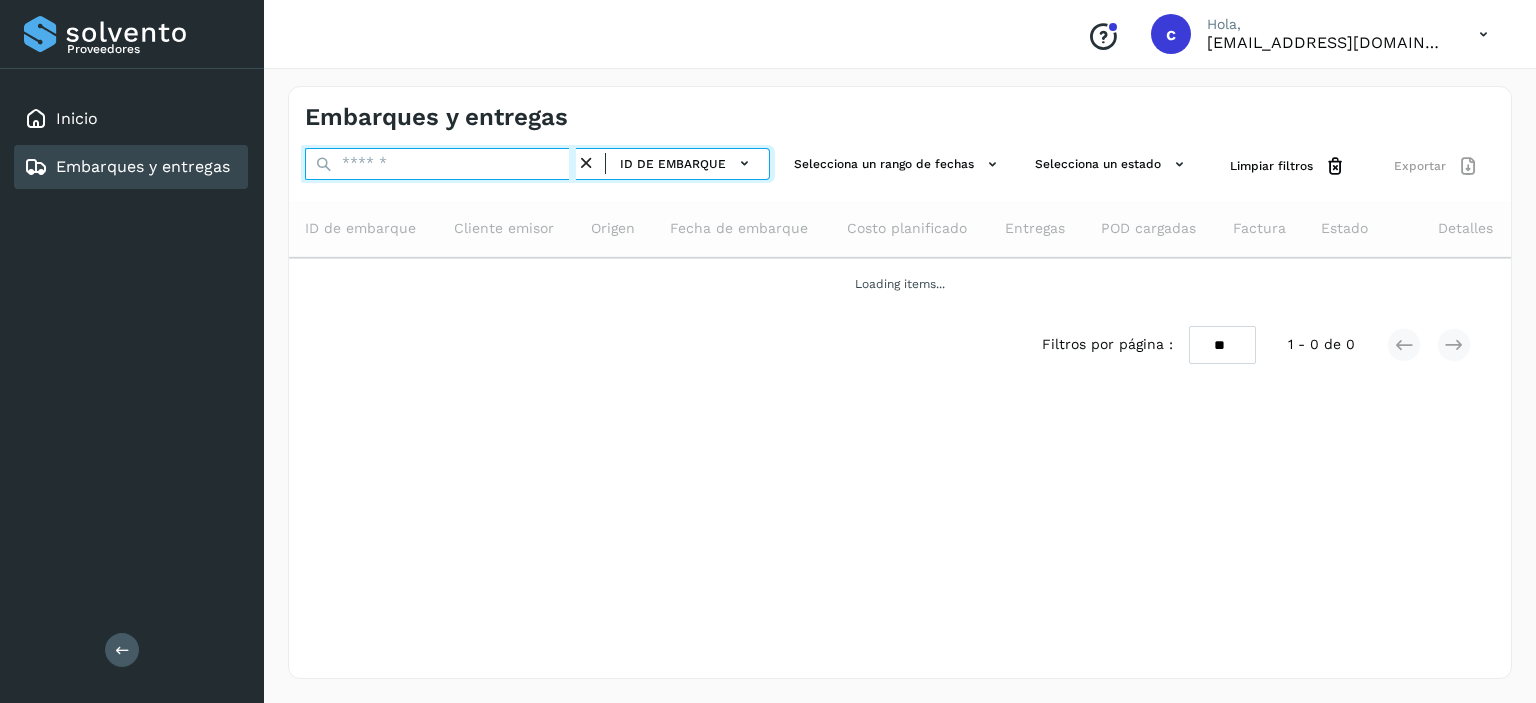 click at bounding box center (440, 164) 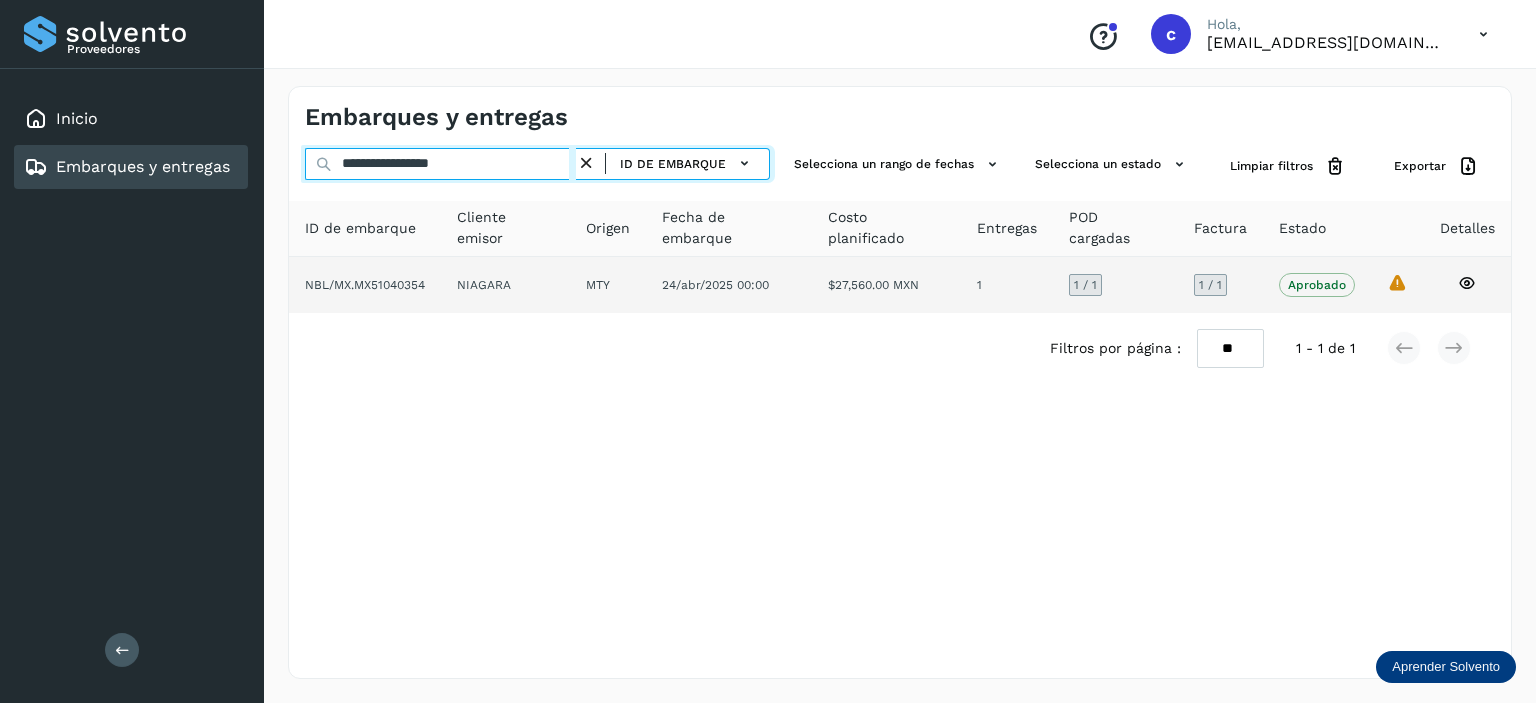 type on "**********" 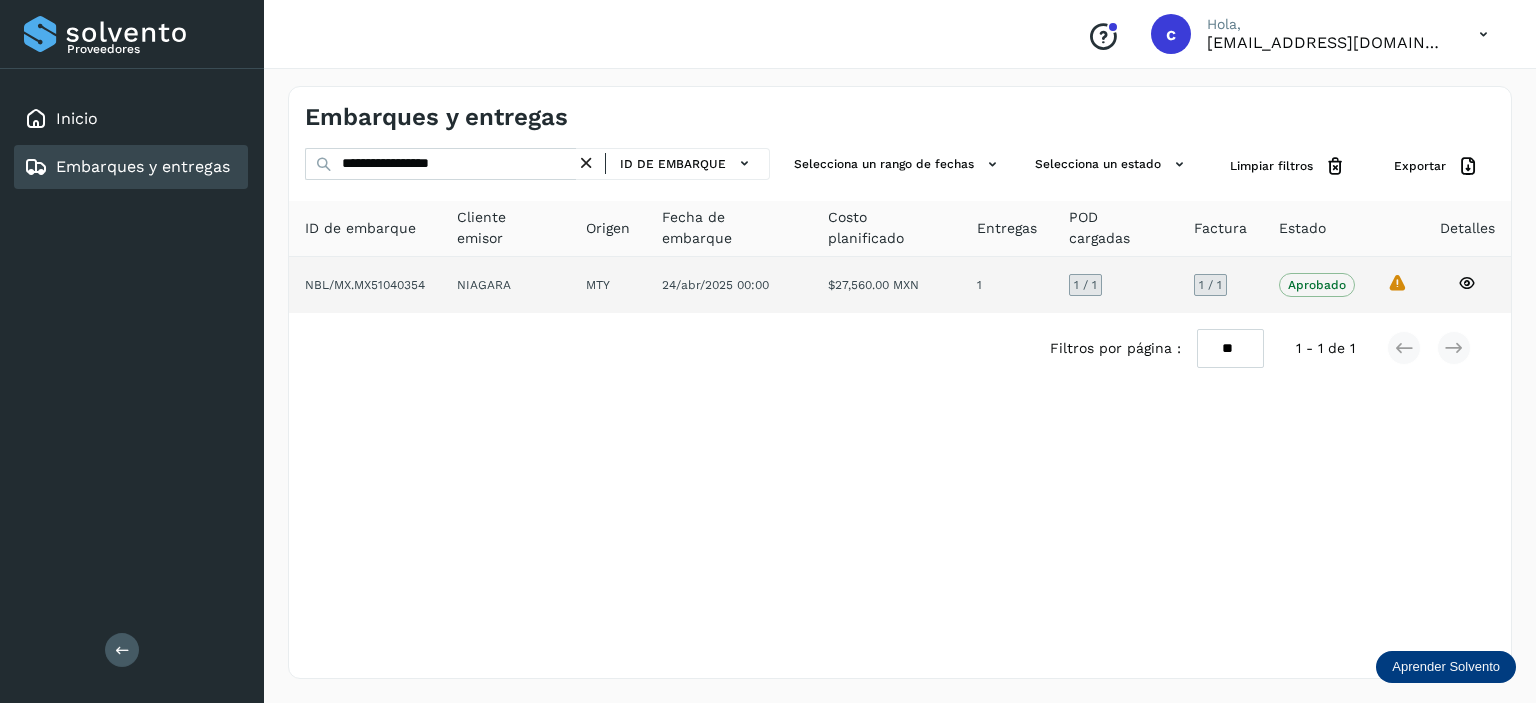 click on "$27,560.00 MXN" 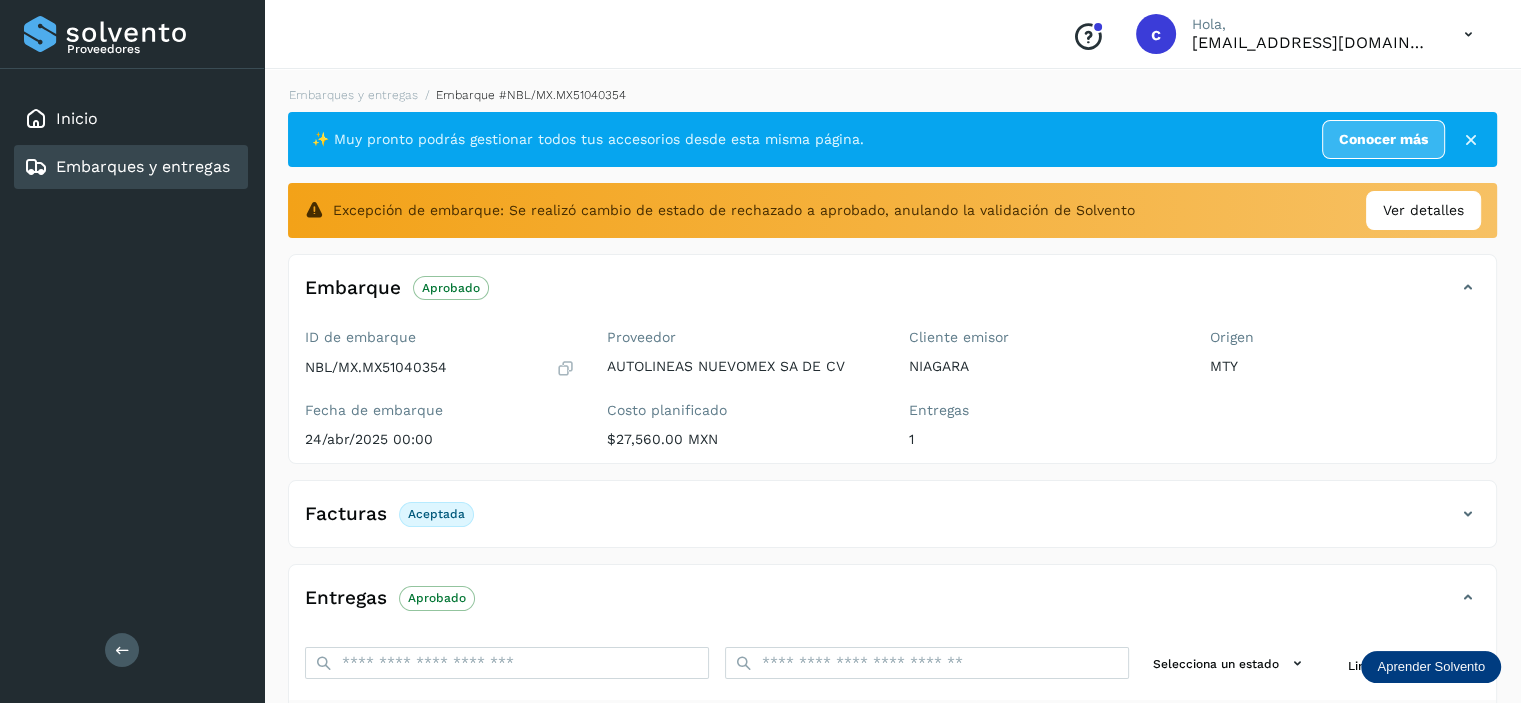 click on "Embarques y entregas" at bounding box center [127, 167] 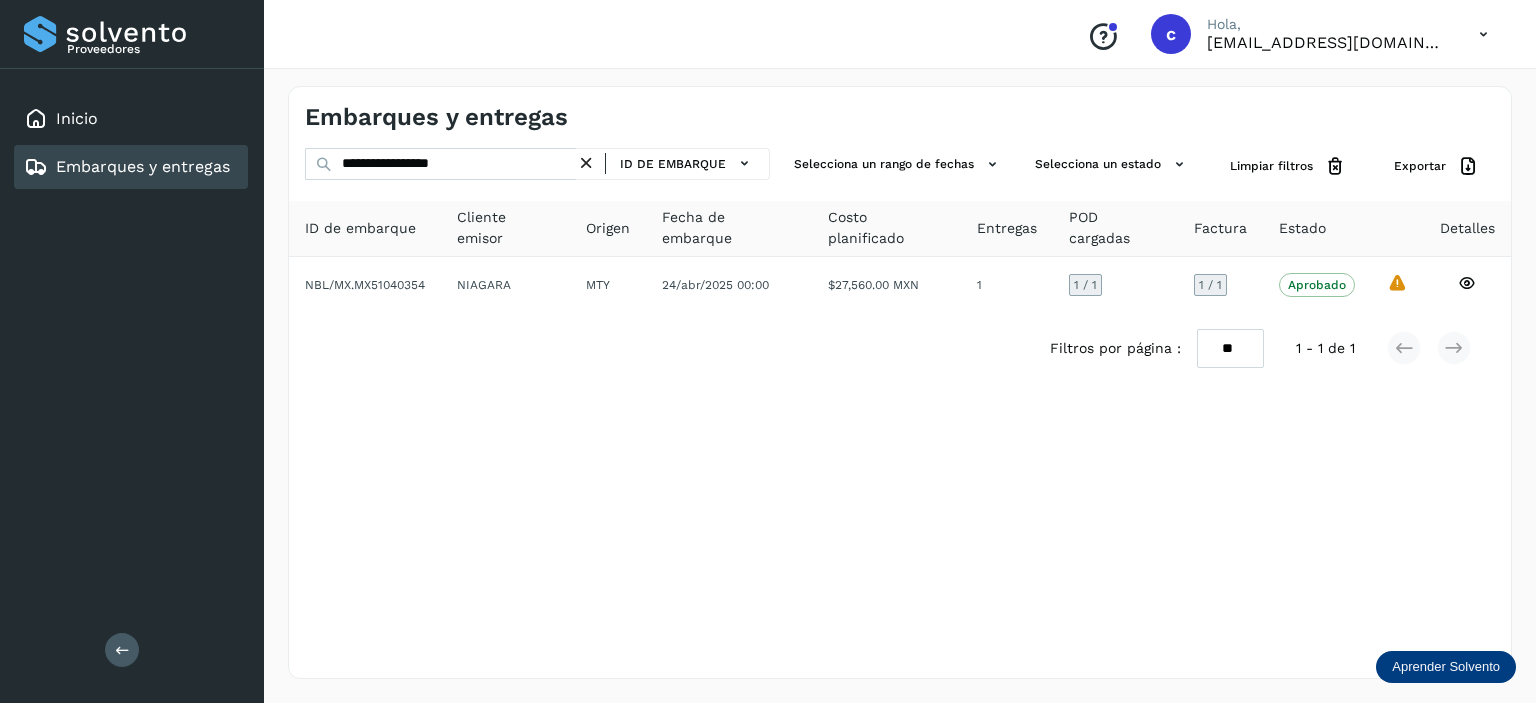 click at bounding box center (586, 163) 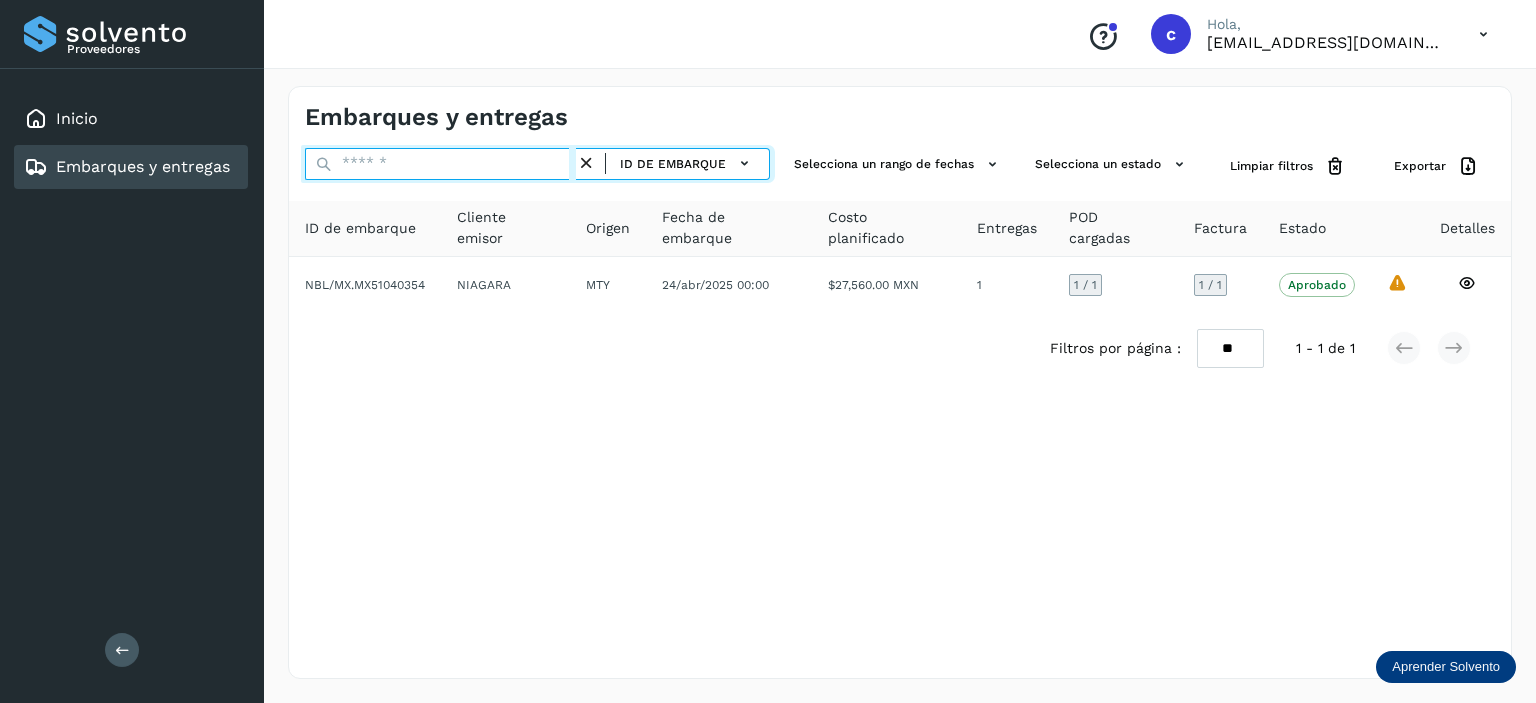 click at bounding box center (440, 164) 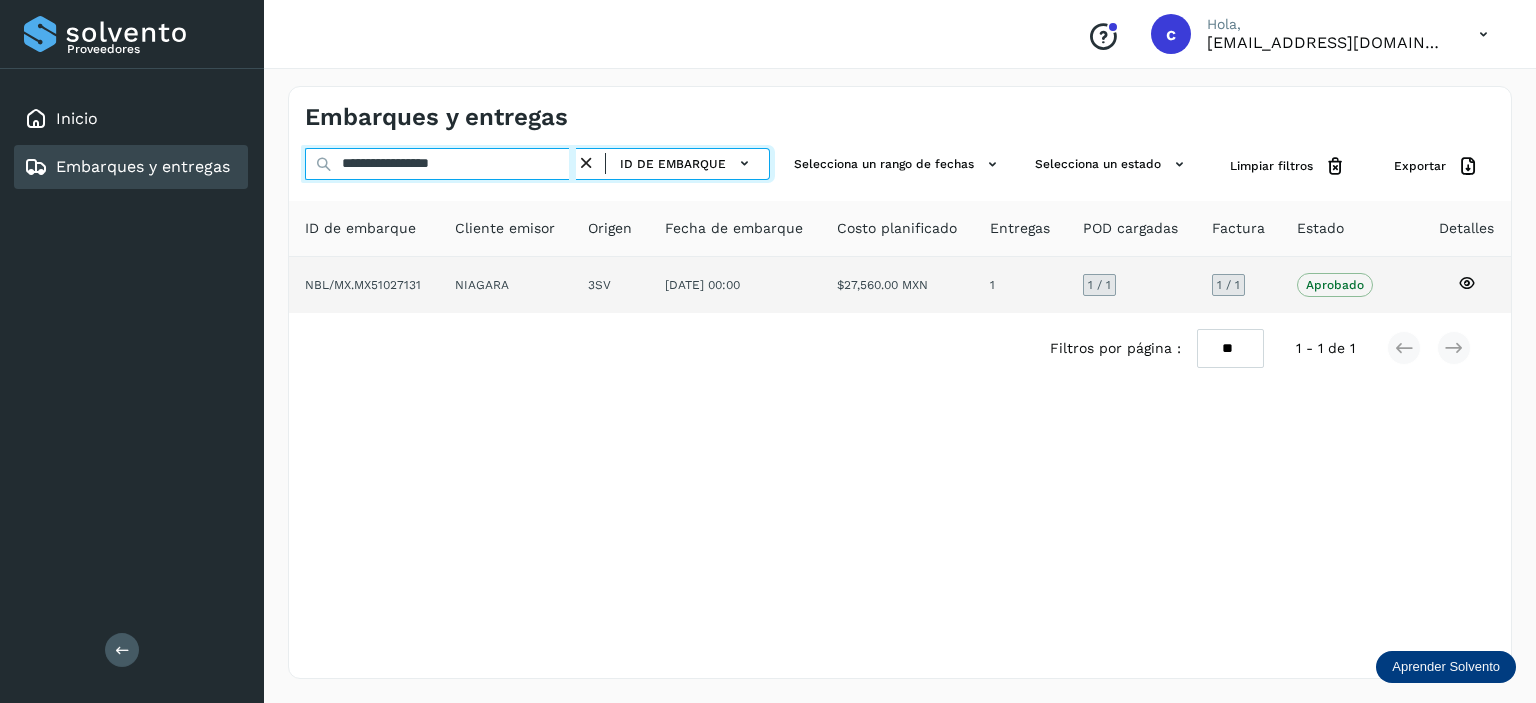 type on "**********" 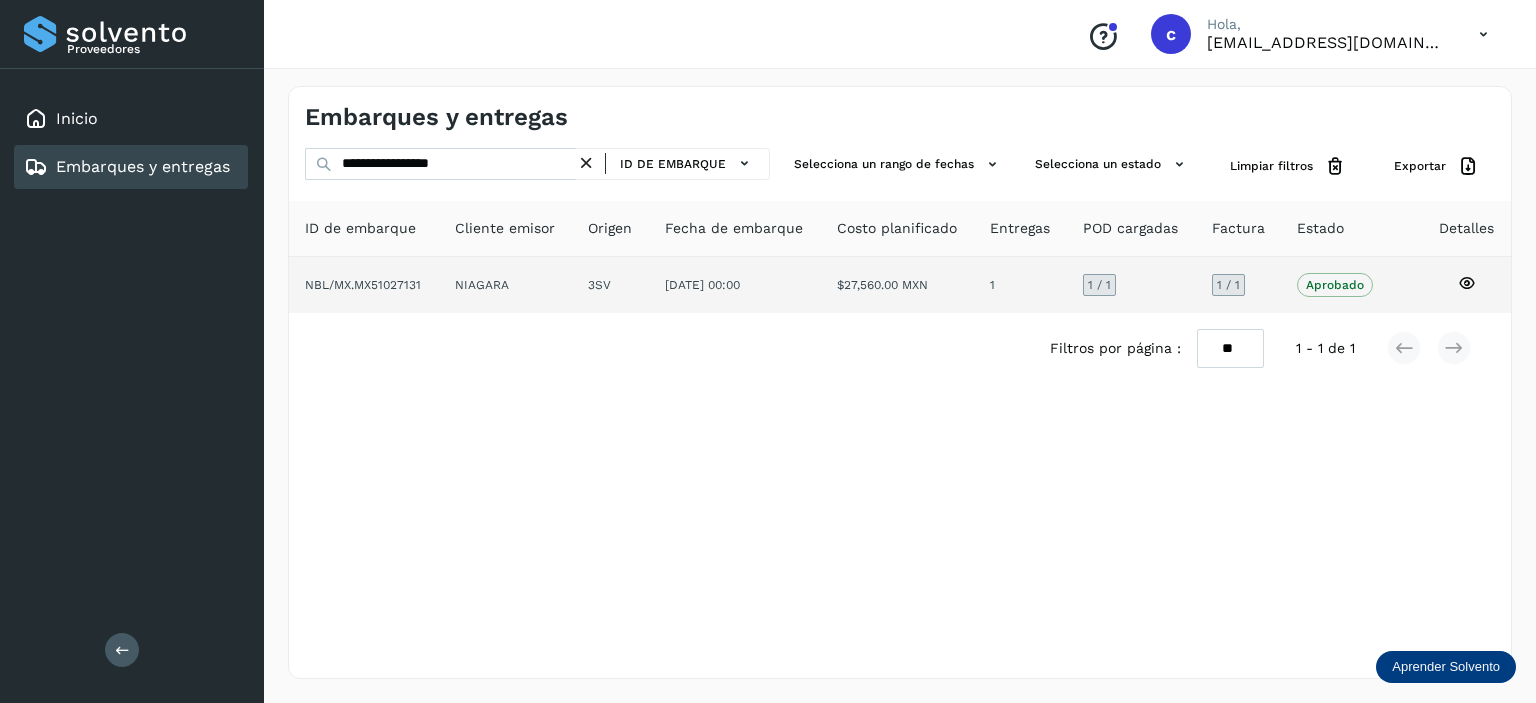 click on "[DATE] 00:00" 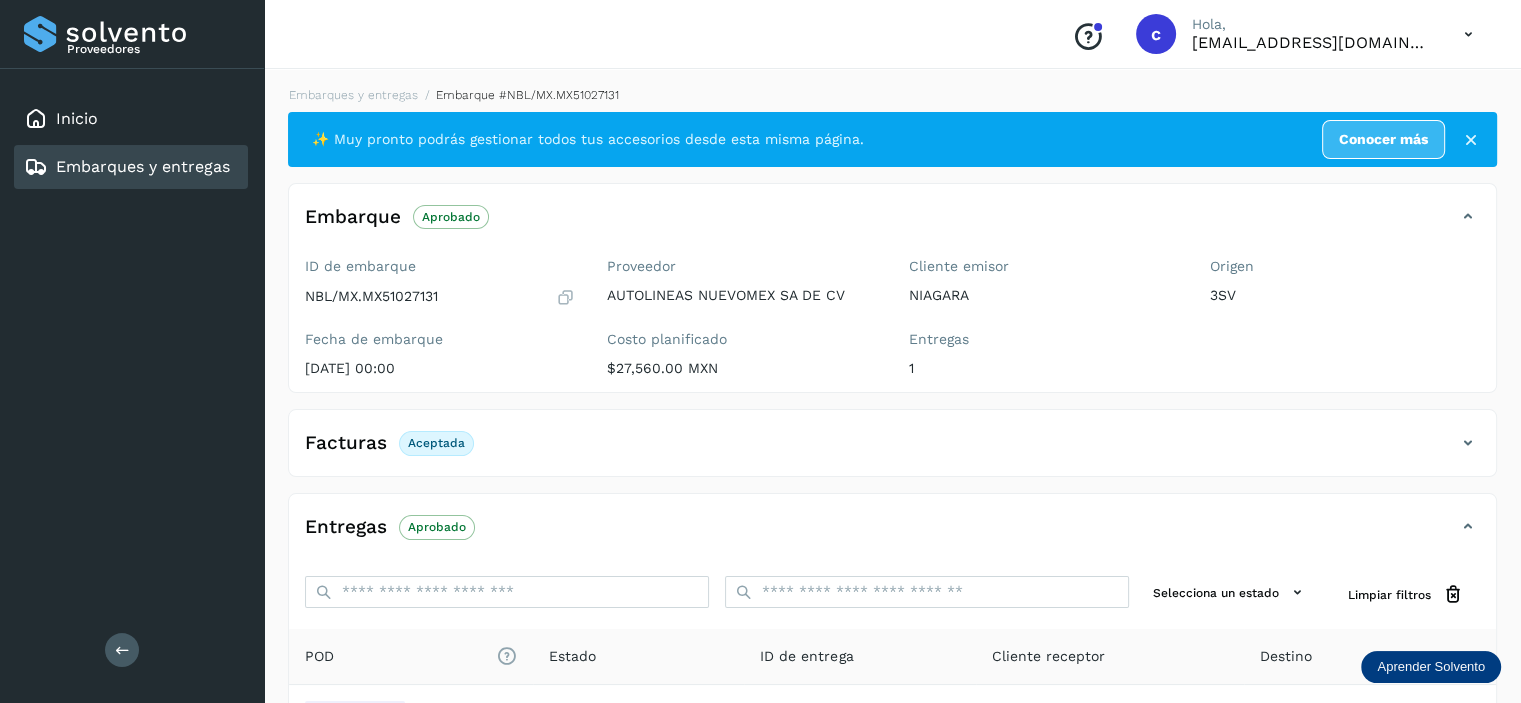 scroll, scrollTop: 242, scrollLeft: 0, axis: vertical 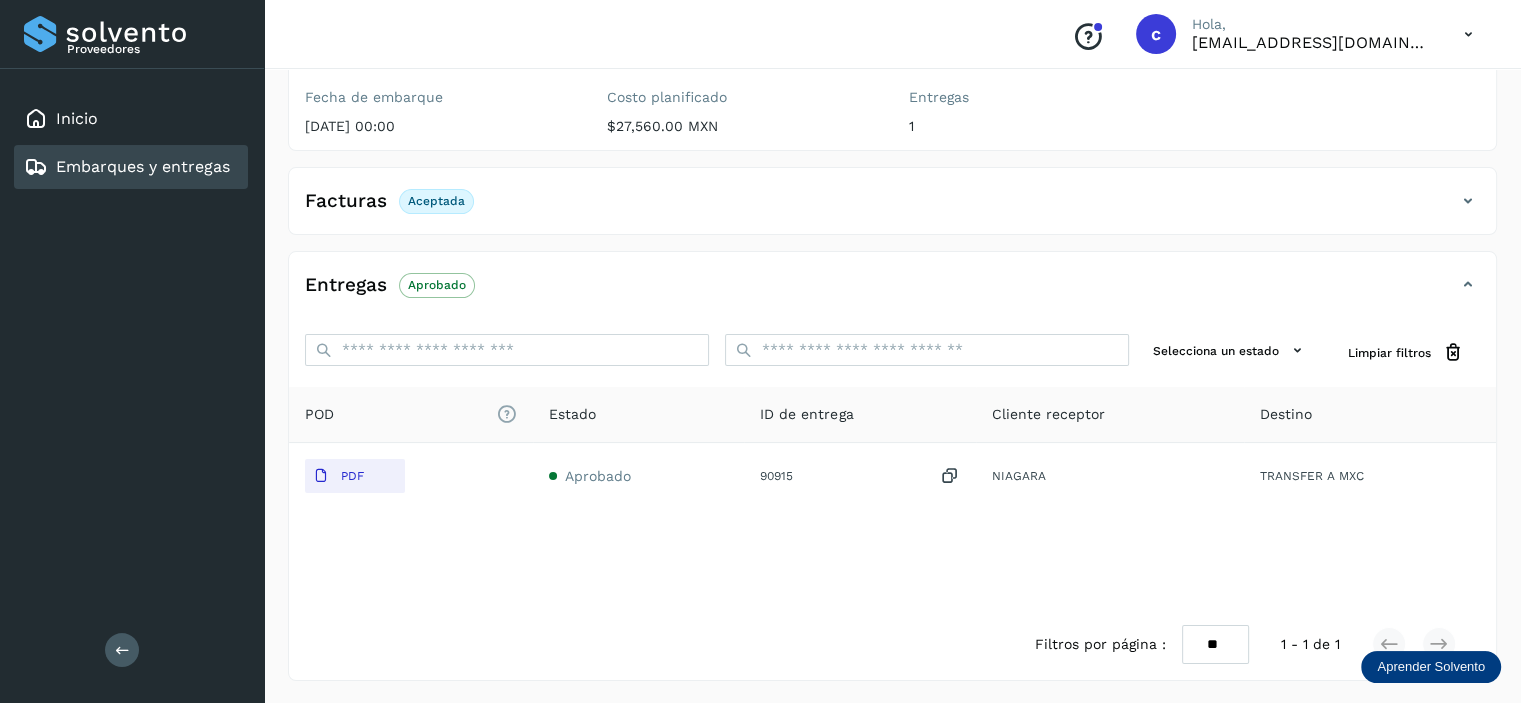 click on "Embarques y entregas" at bounding box center [143, 166] 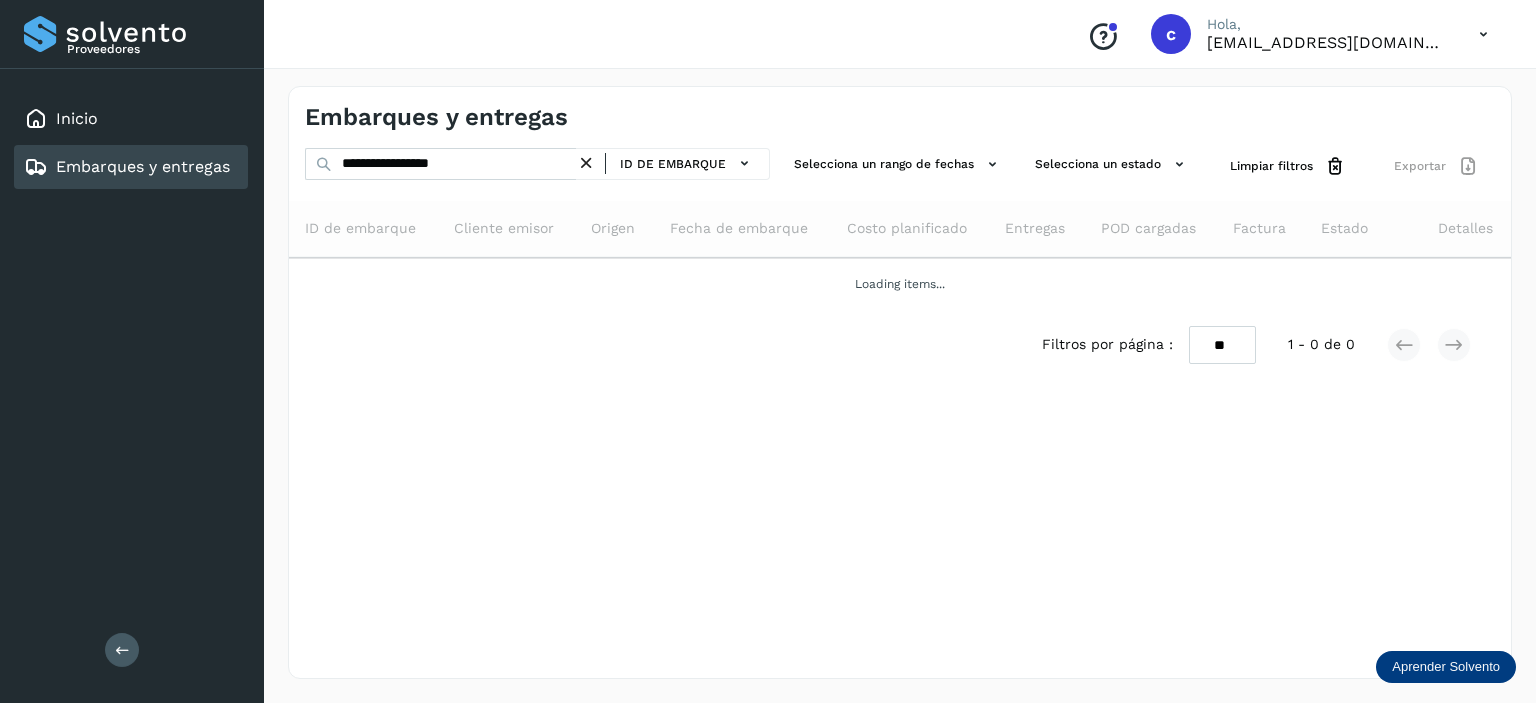 click at bounding box center [586, 163] 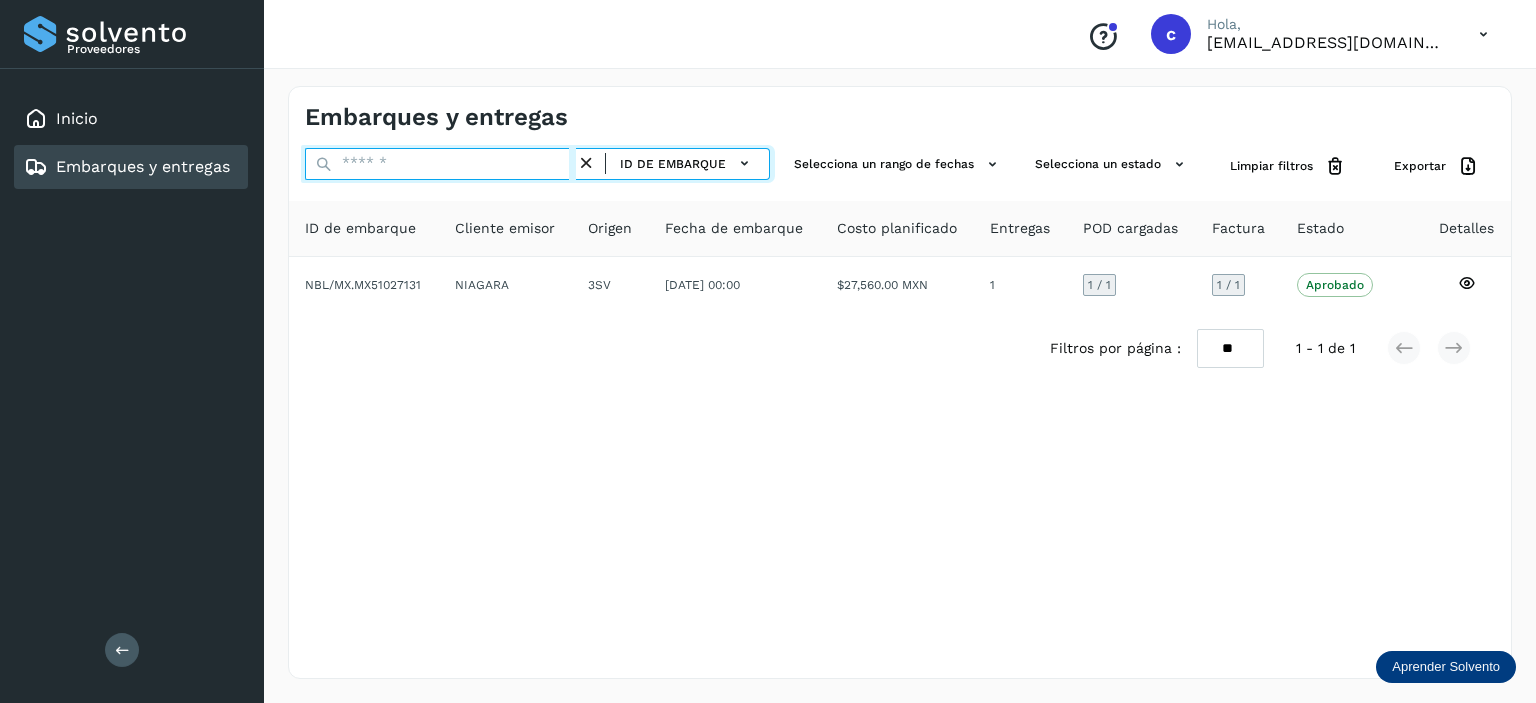 click at bounding box center [440, 164] 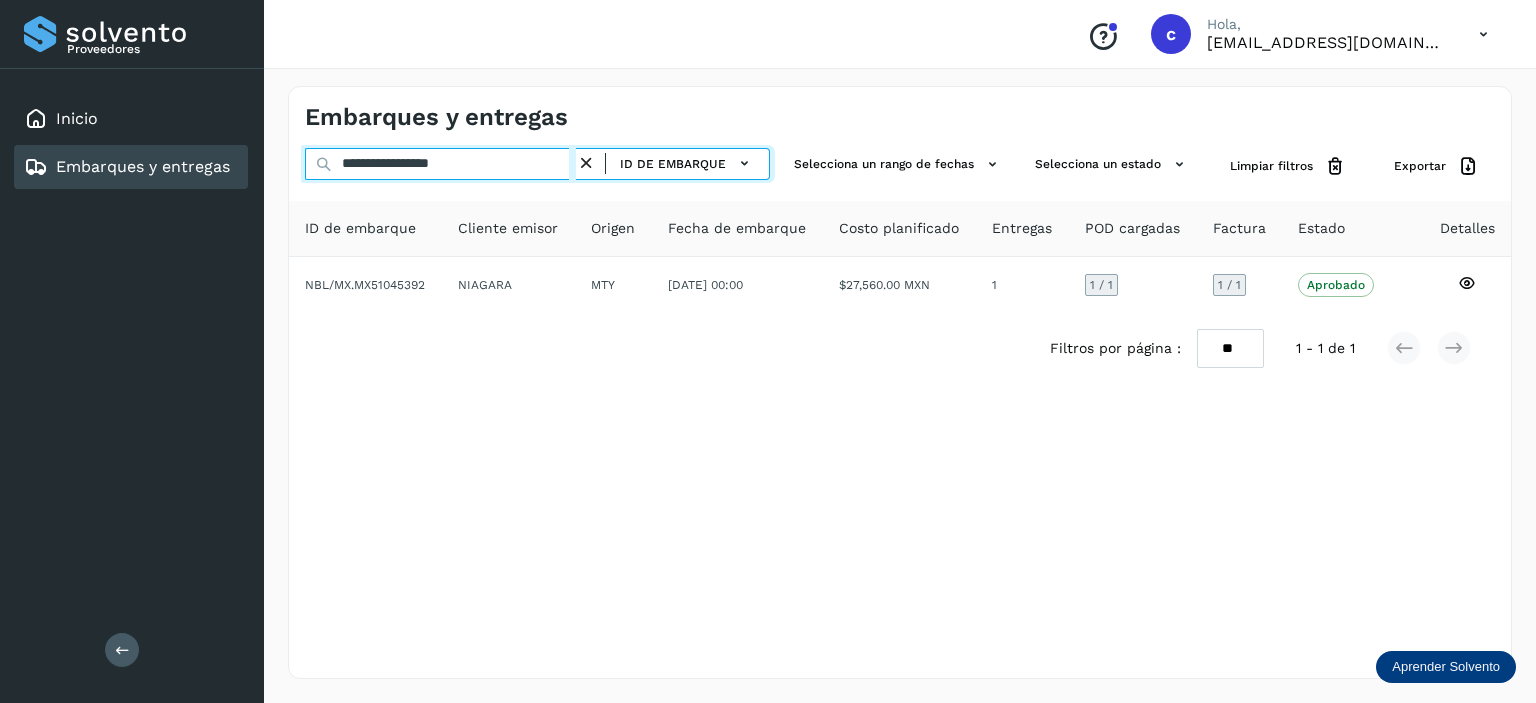 type on "**********" 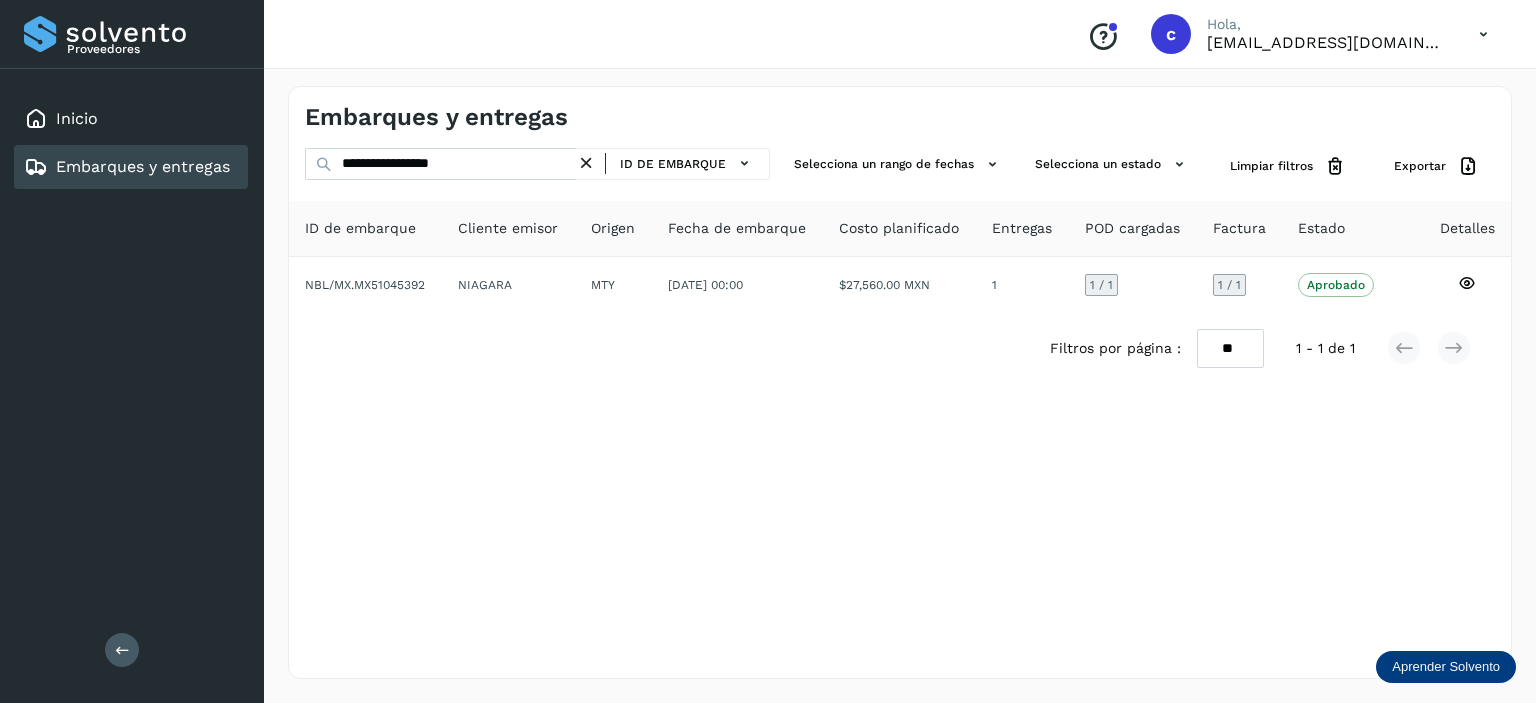 click at bounding box center [586, 163] 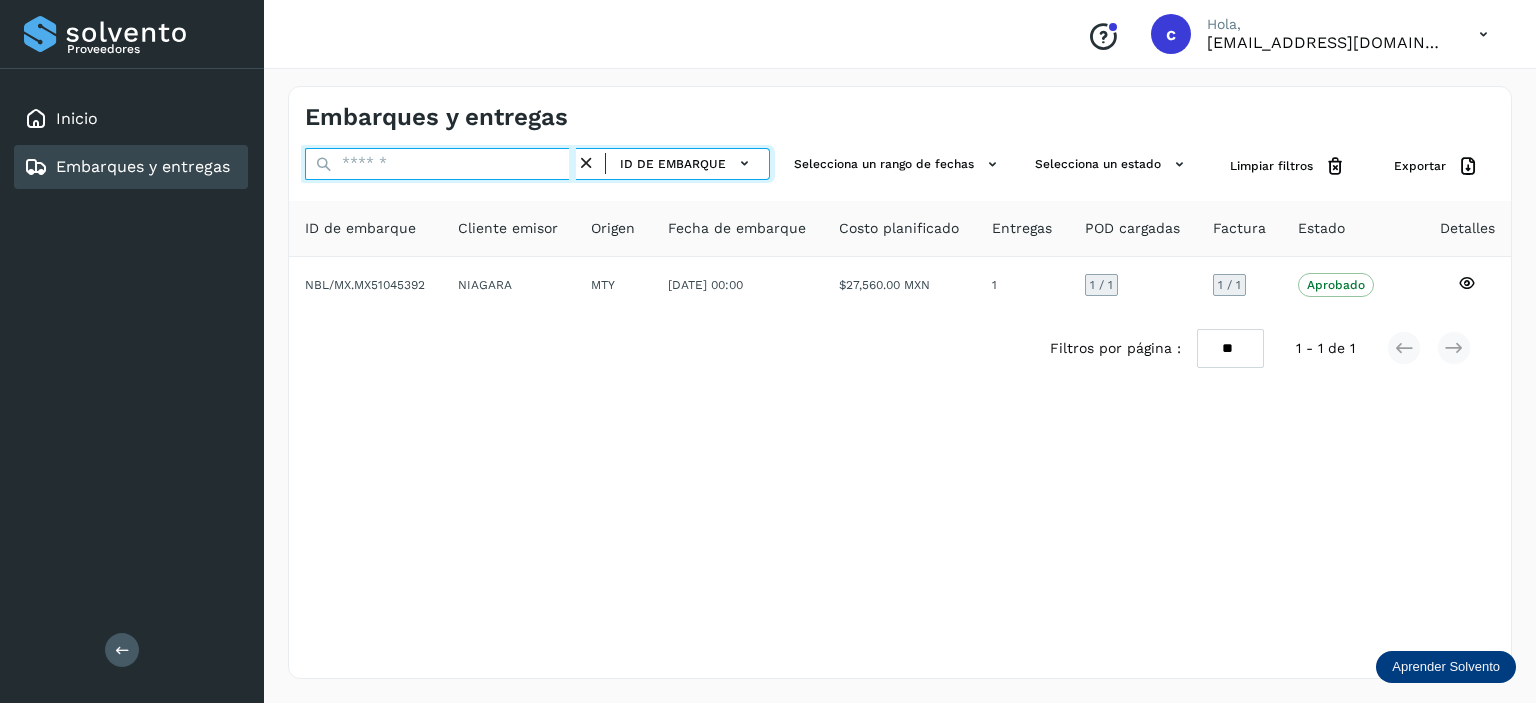 click at bounding box center (440, 164) 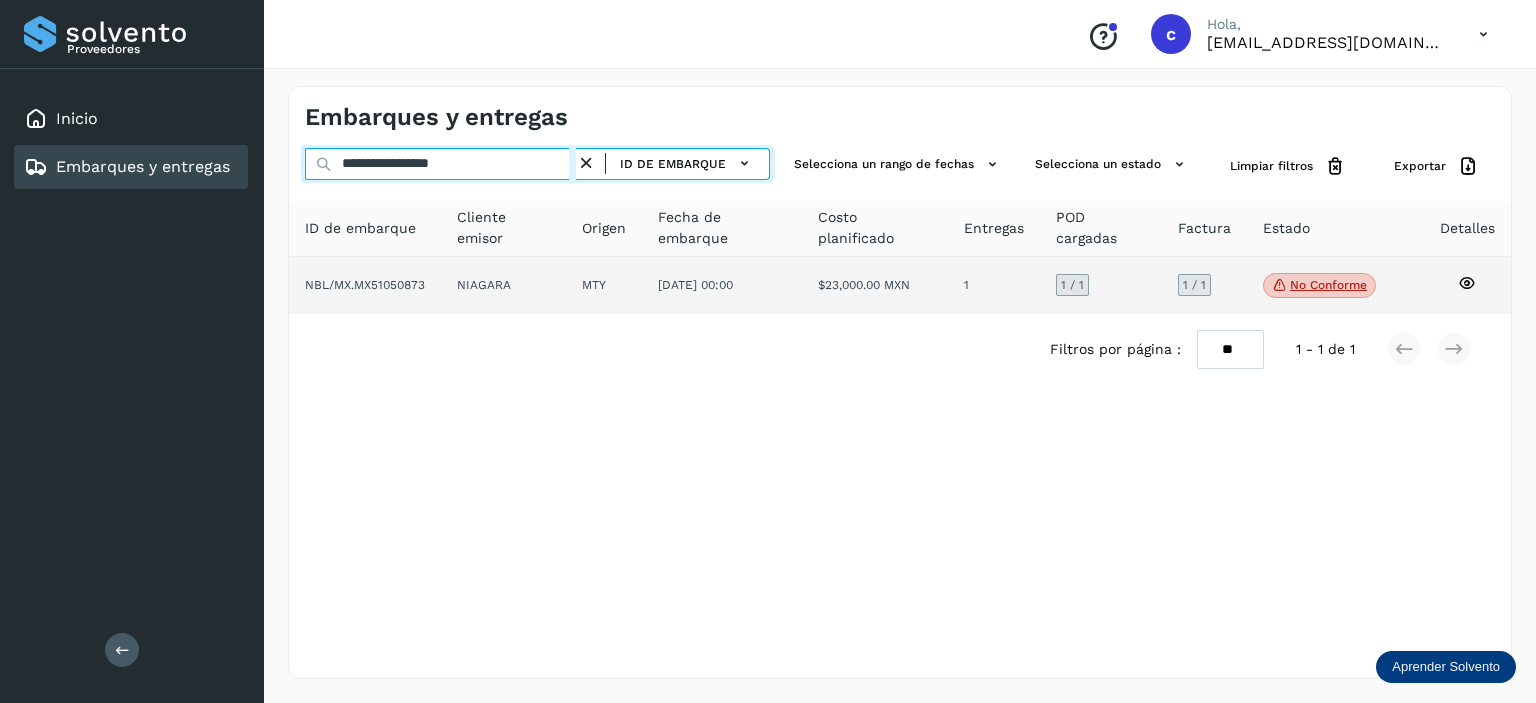 type on "**********" 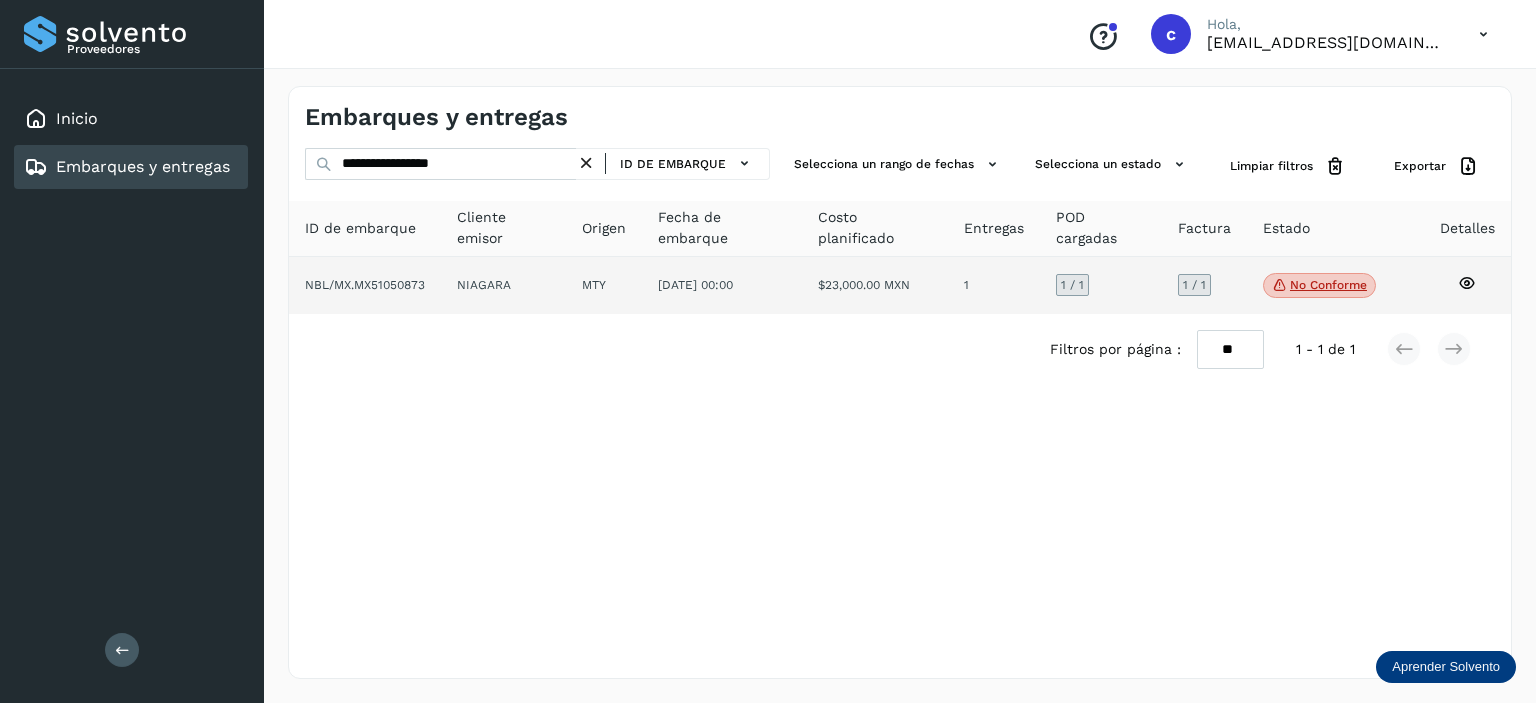 click on "[DATE] 00:00" 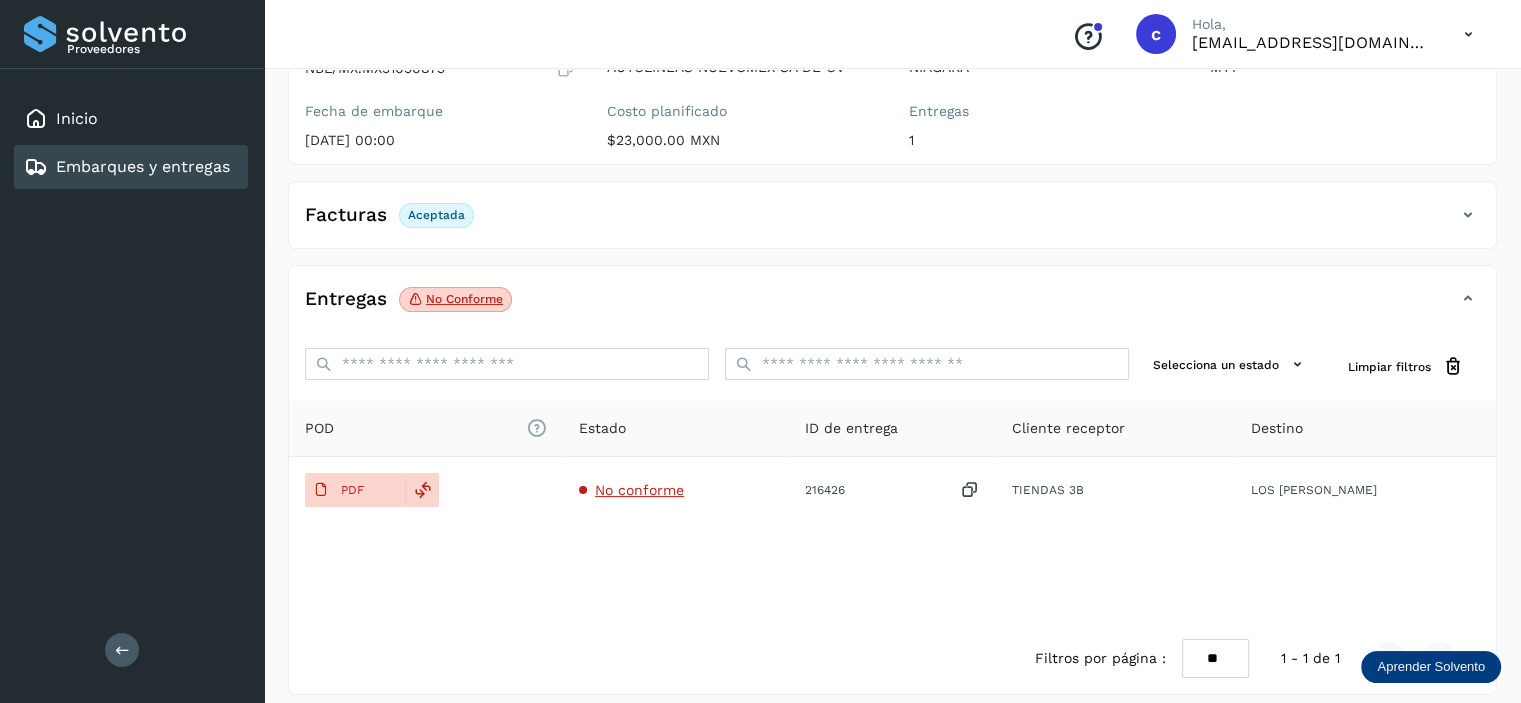 scroll, scrollTop: 242, scrollLeft: 0, axis: vertical 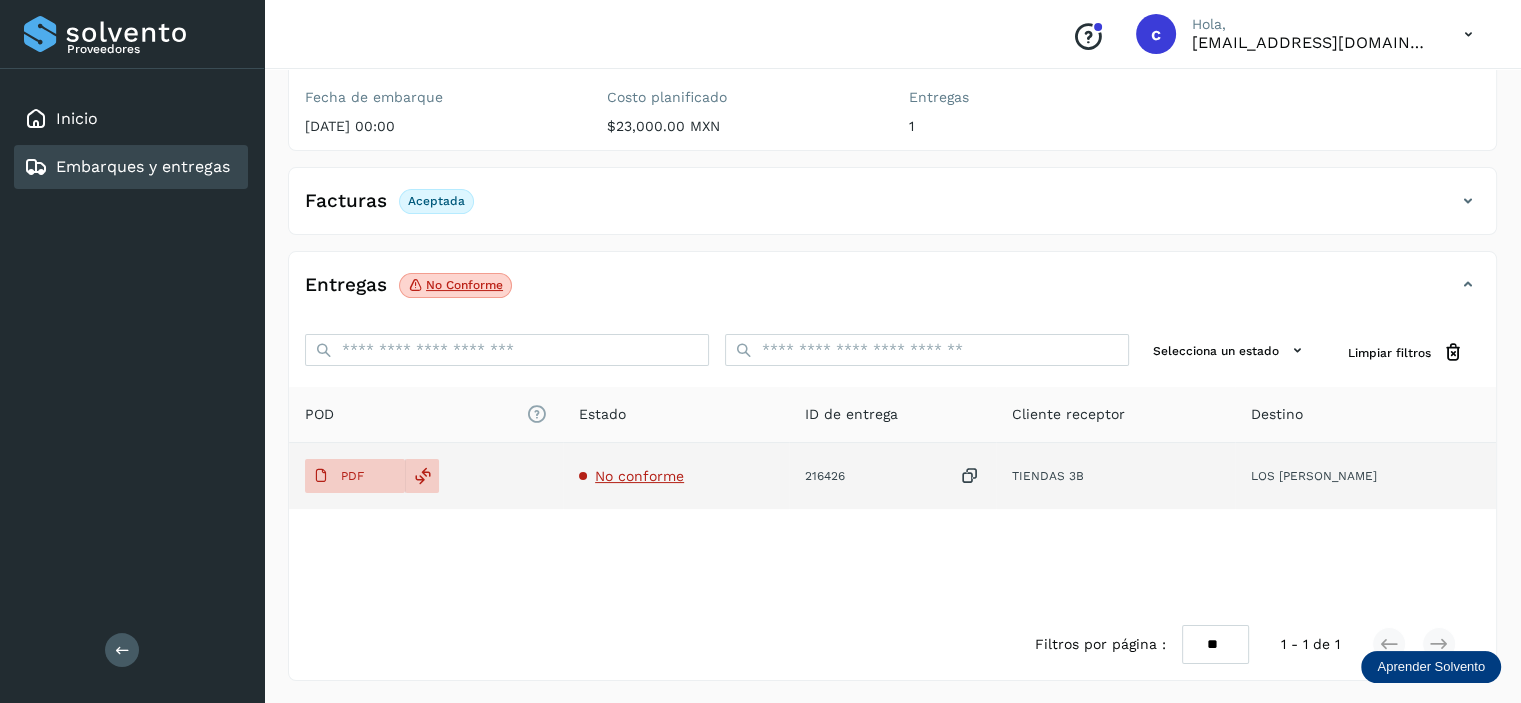 click on "No conforme" 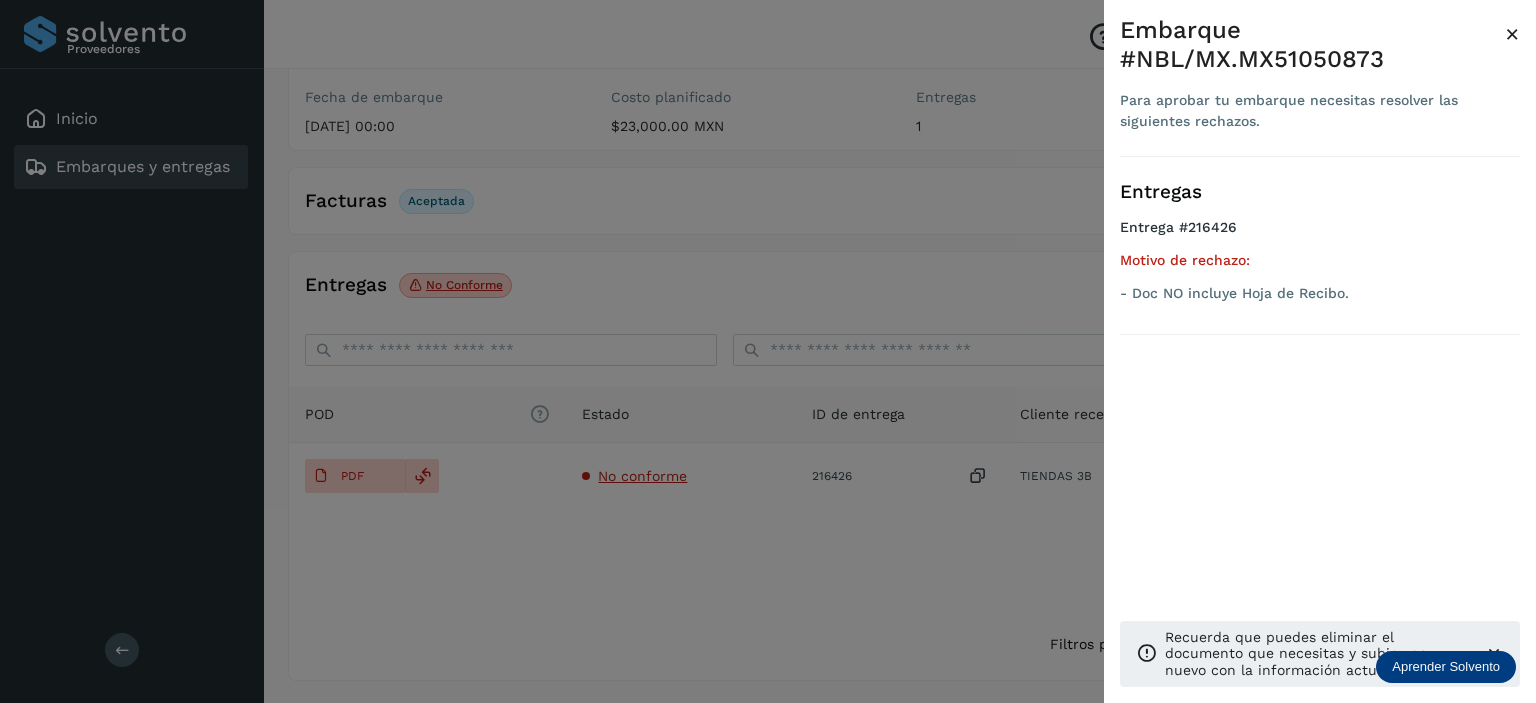 click at bounding box center (768, 351) 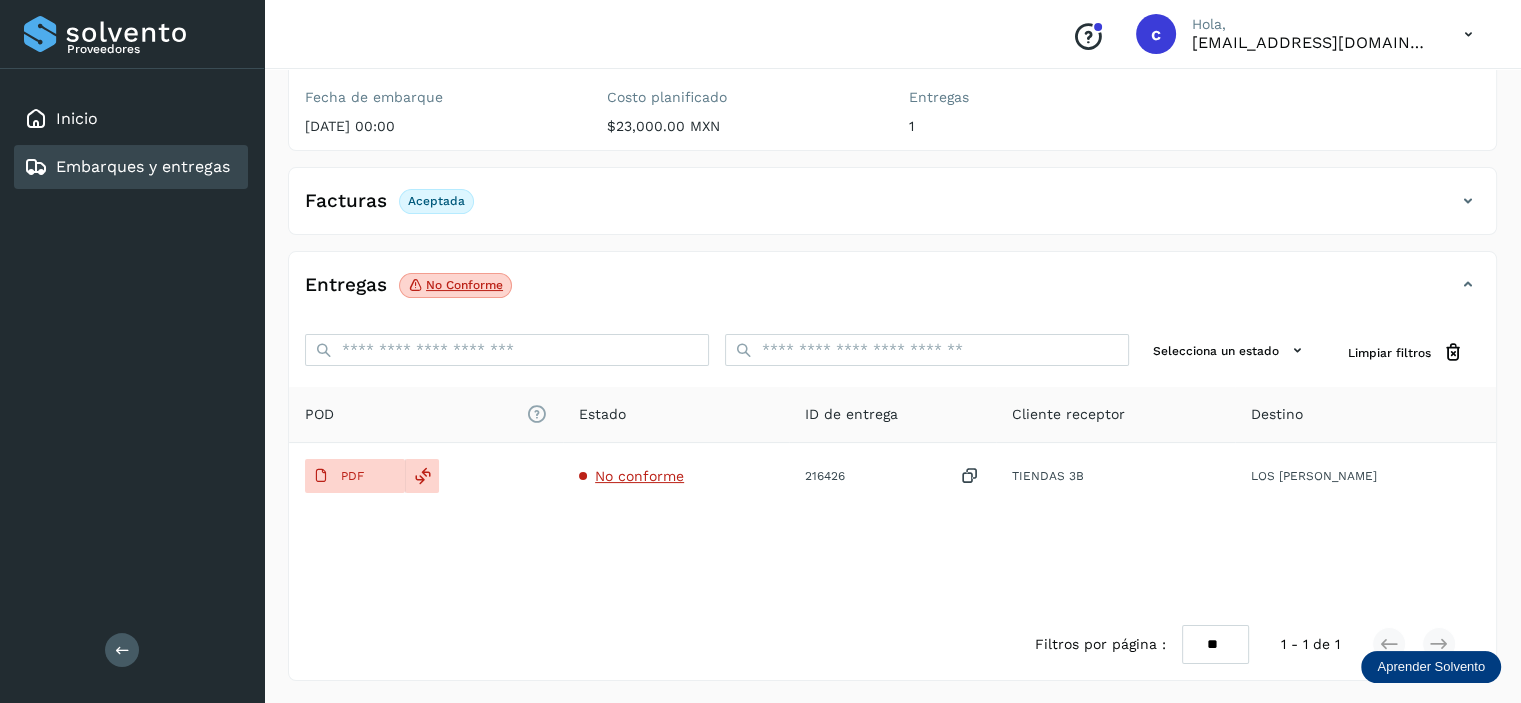 click on "Embarques y entregas" at bounding box center [143, 166] 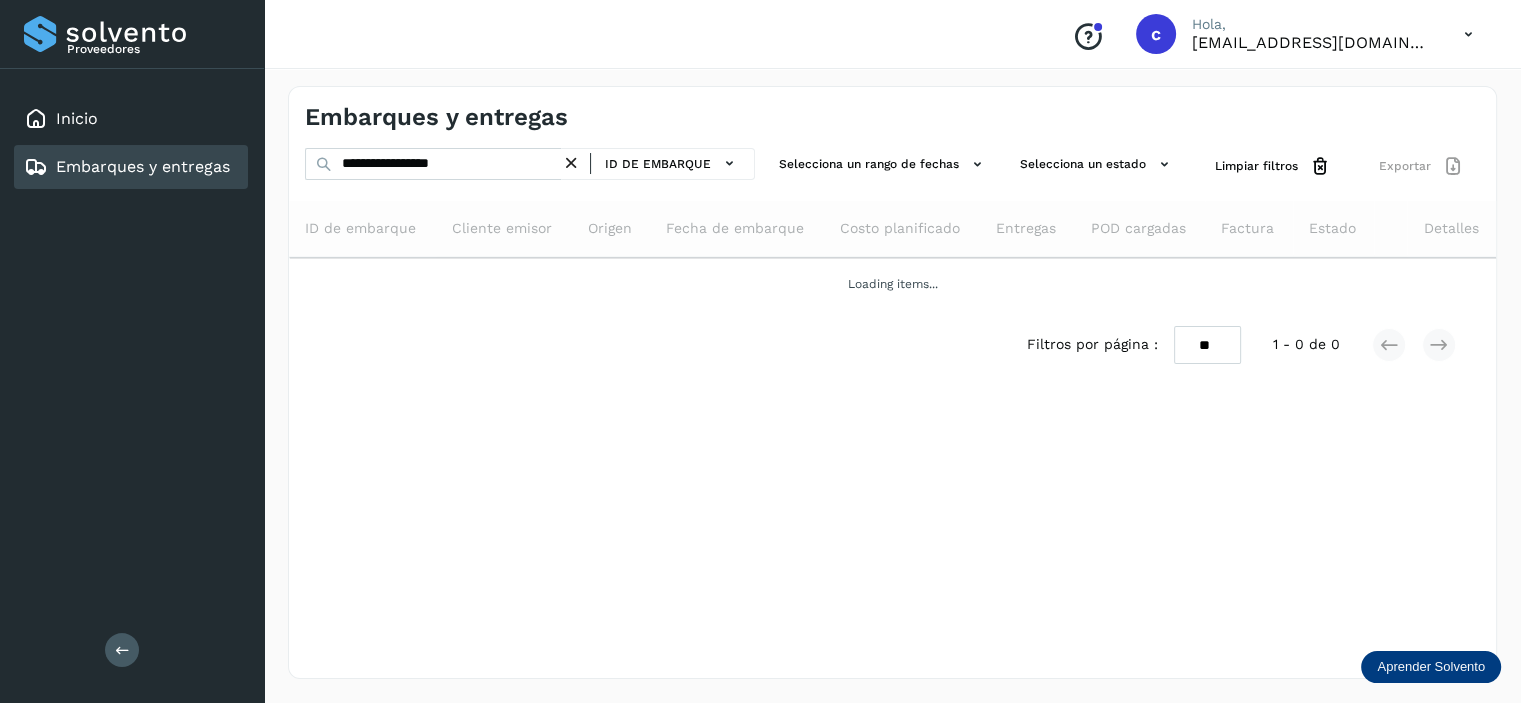 scroll, scrollTop: 0, scrollLeft: 0, axis: both 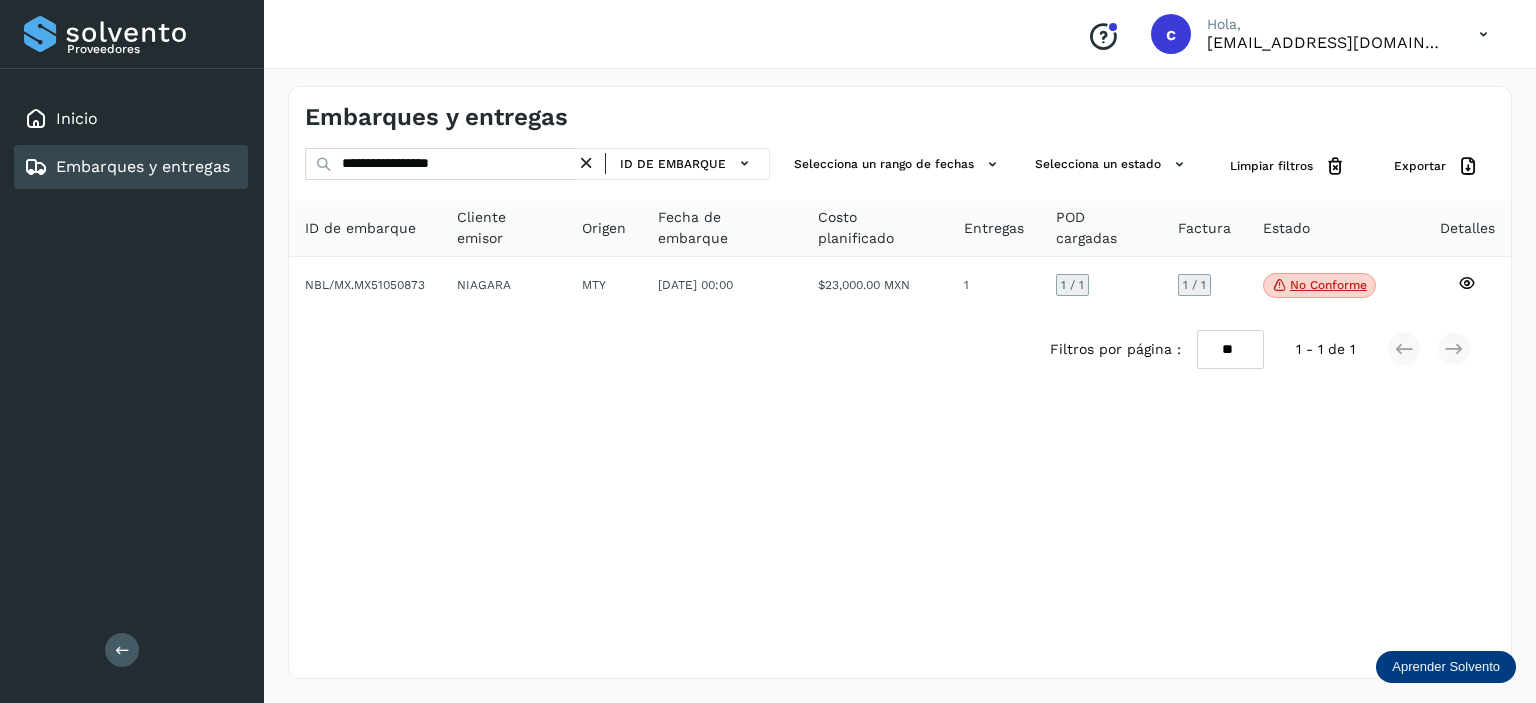 click at bounding box center (586, 163) 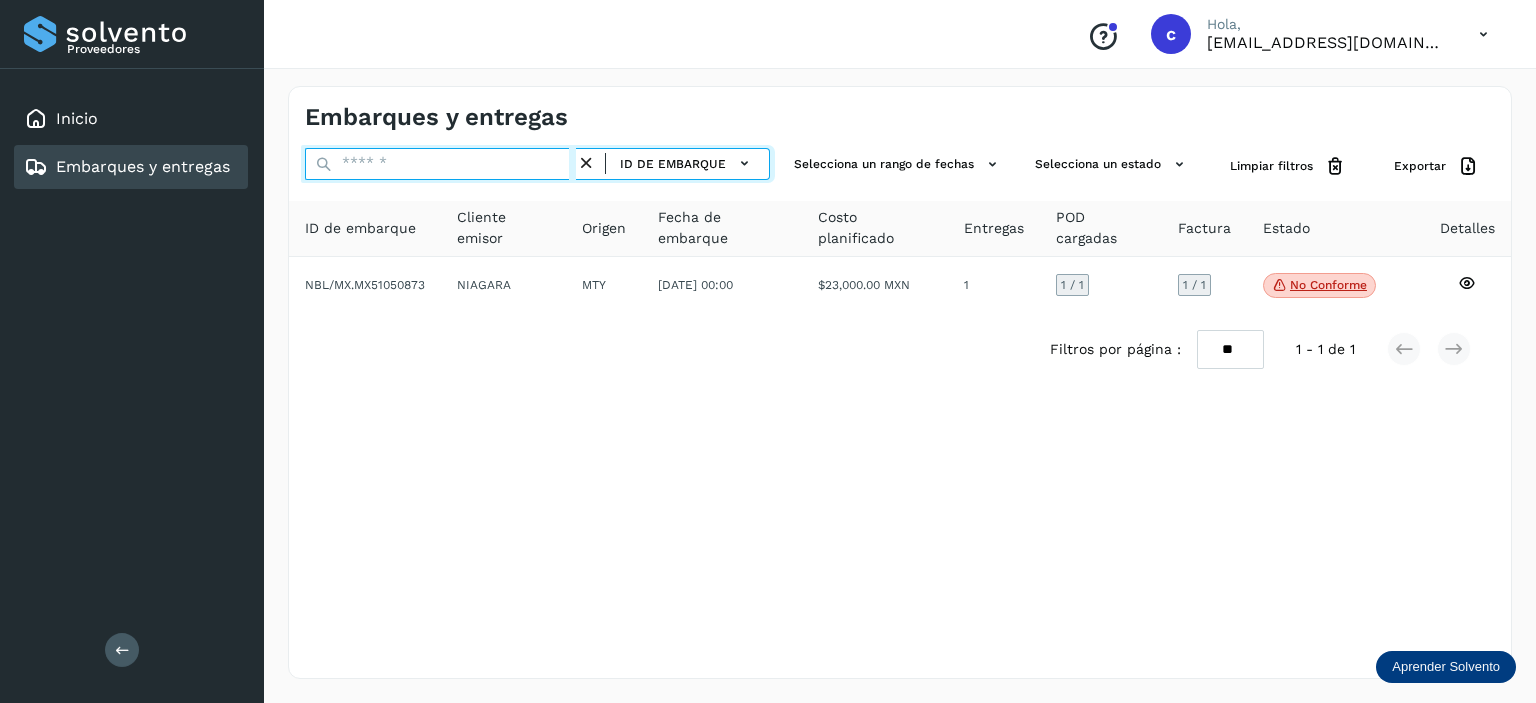 click at bounding box center [440, 164] 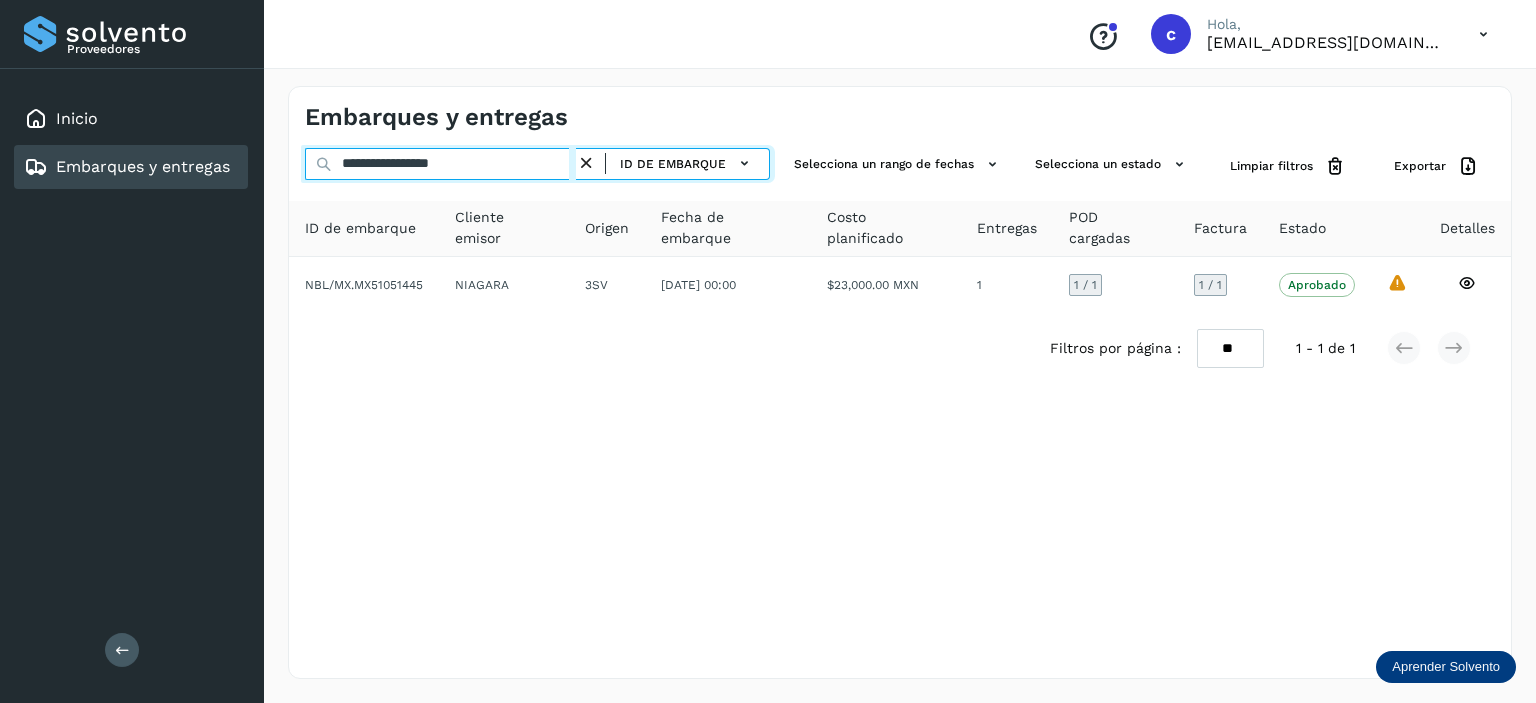 type on "**********" 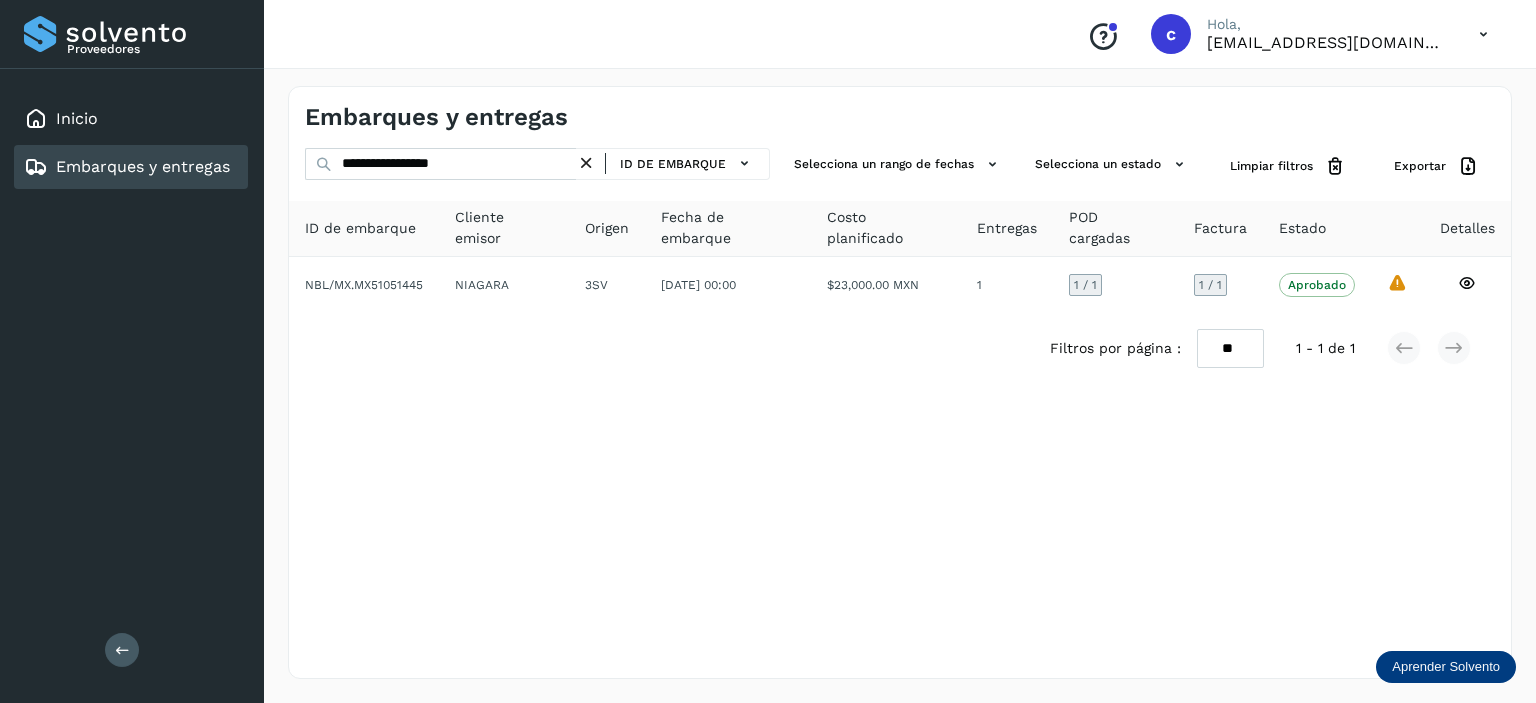 drag, startPoint x: 589, startPoint y: 161, endPoint x: 558, endPoint y: 160, distance: 31.016125 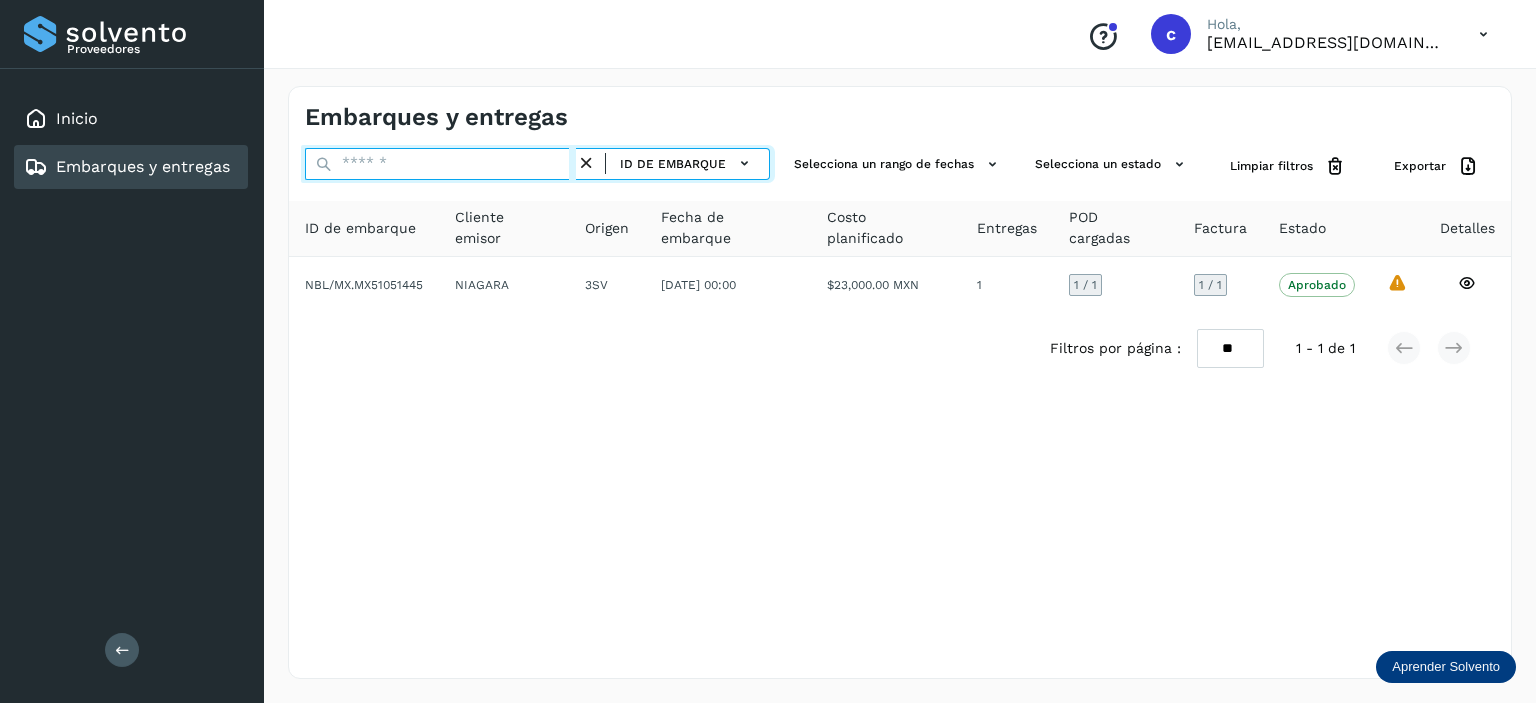 click at bounding box center [440, 164] 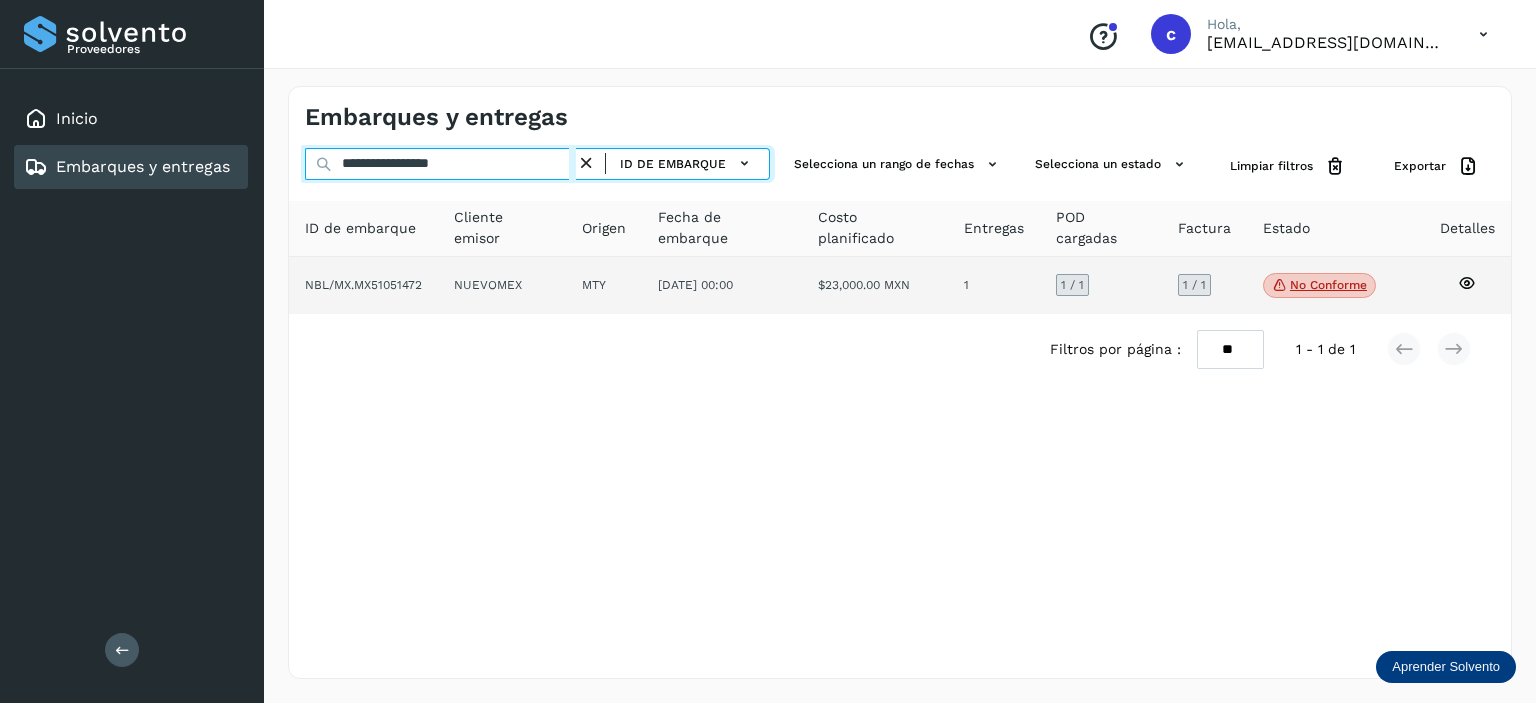 type on "**********" 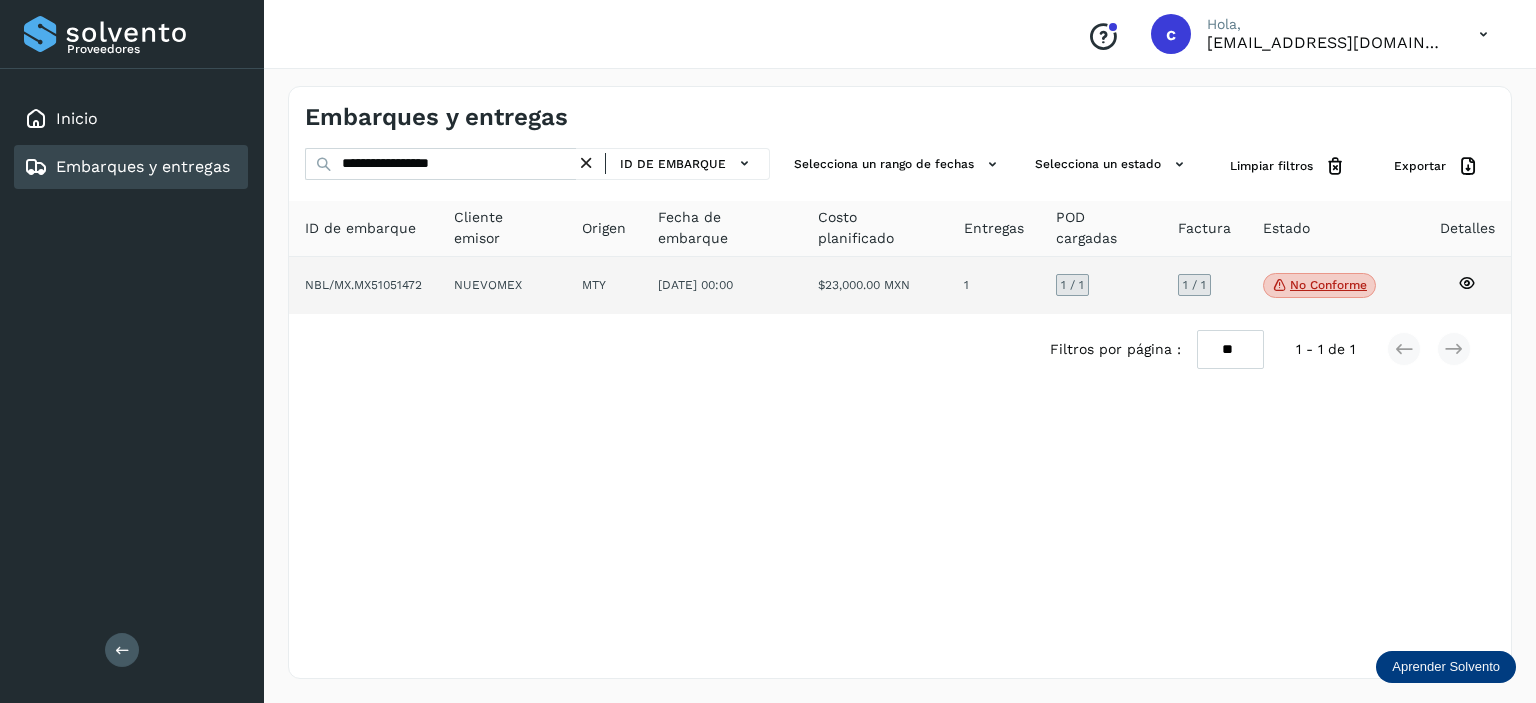 click on "[DATE] 00:00" 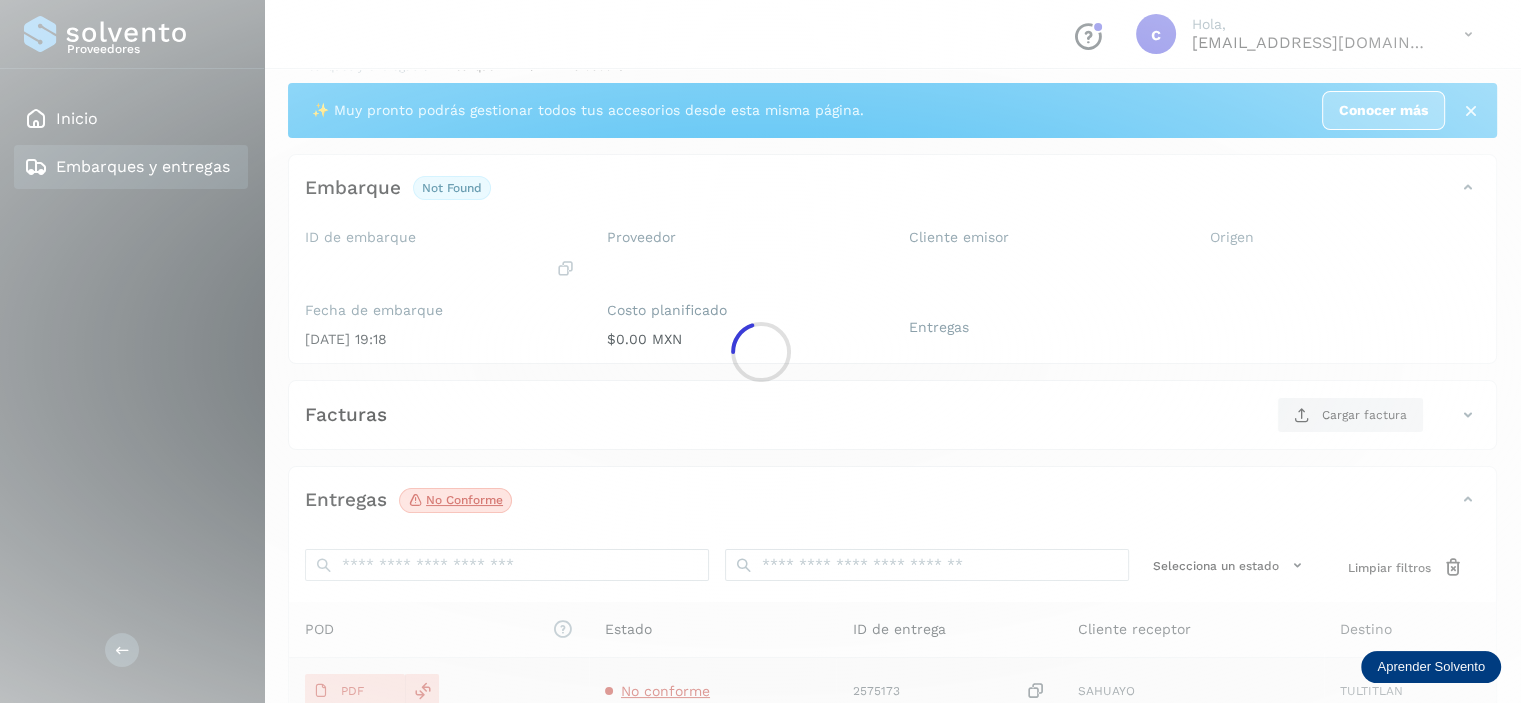 scroll, scrollTop: 242, scrollLeft: 0, axis: vertical 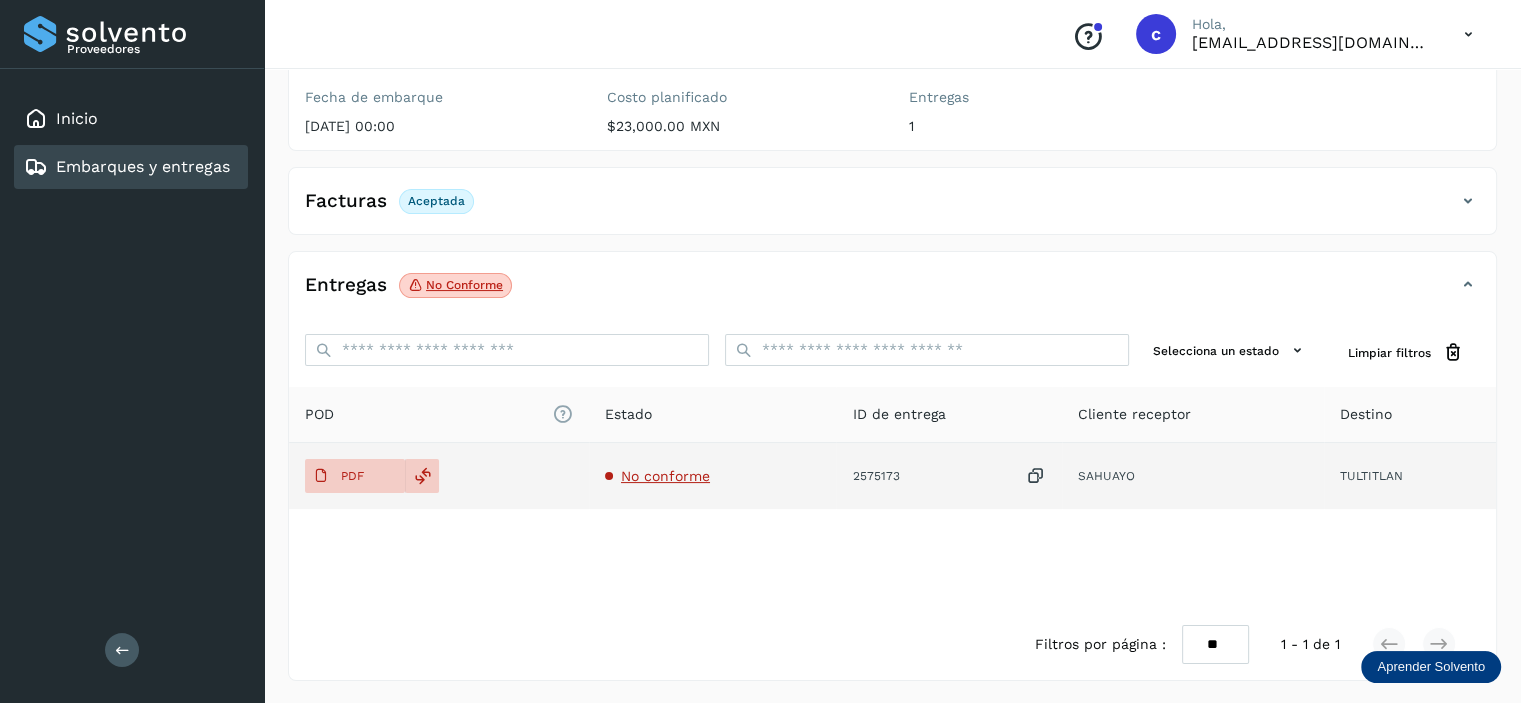 click on "No conforme" at bounding box center [665, 476] 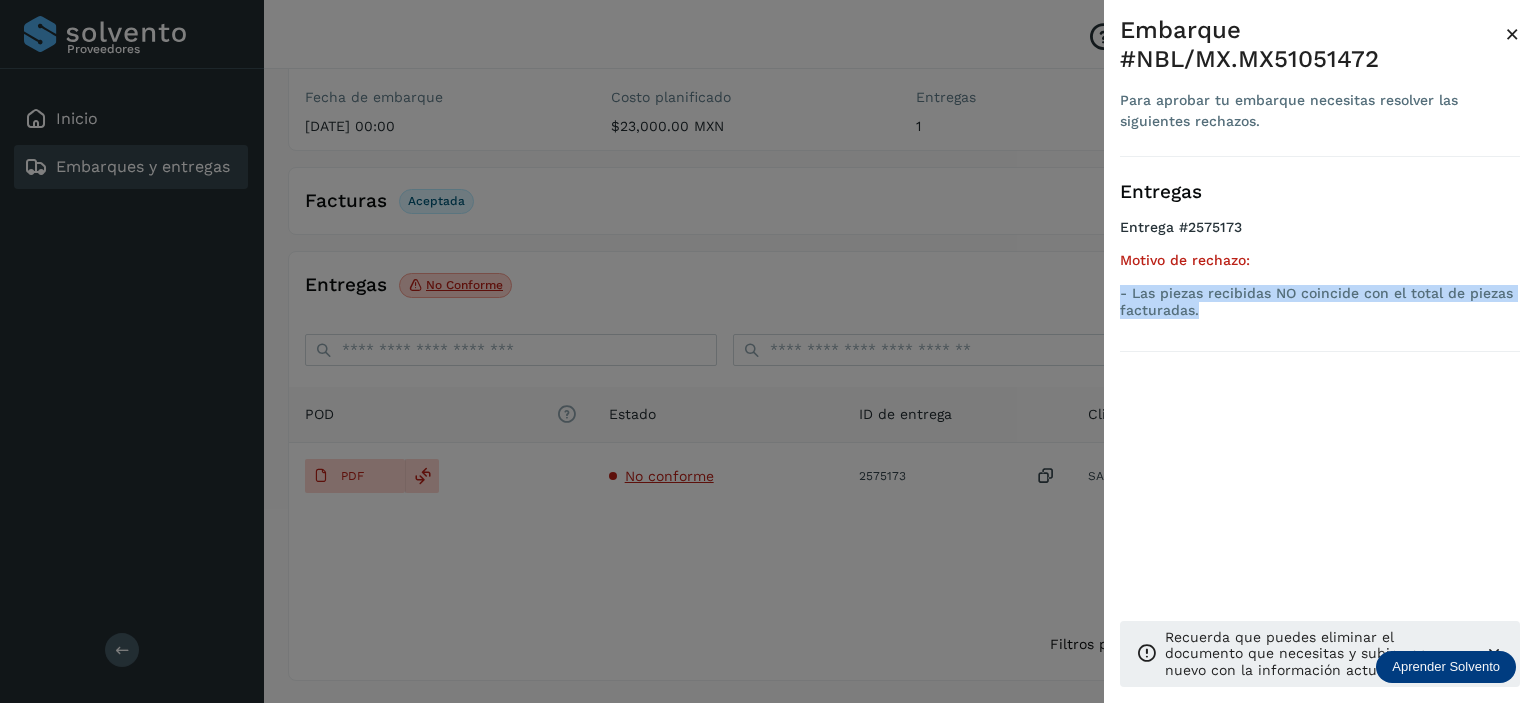 drag, startPoint x: 1219, startPoint y: 287, endPoint x: 1120, endPoint y: 270, distance: 100.44899 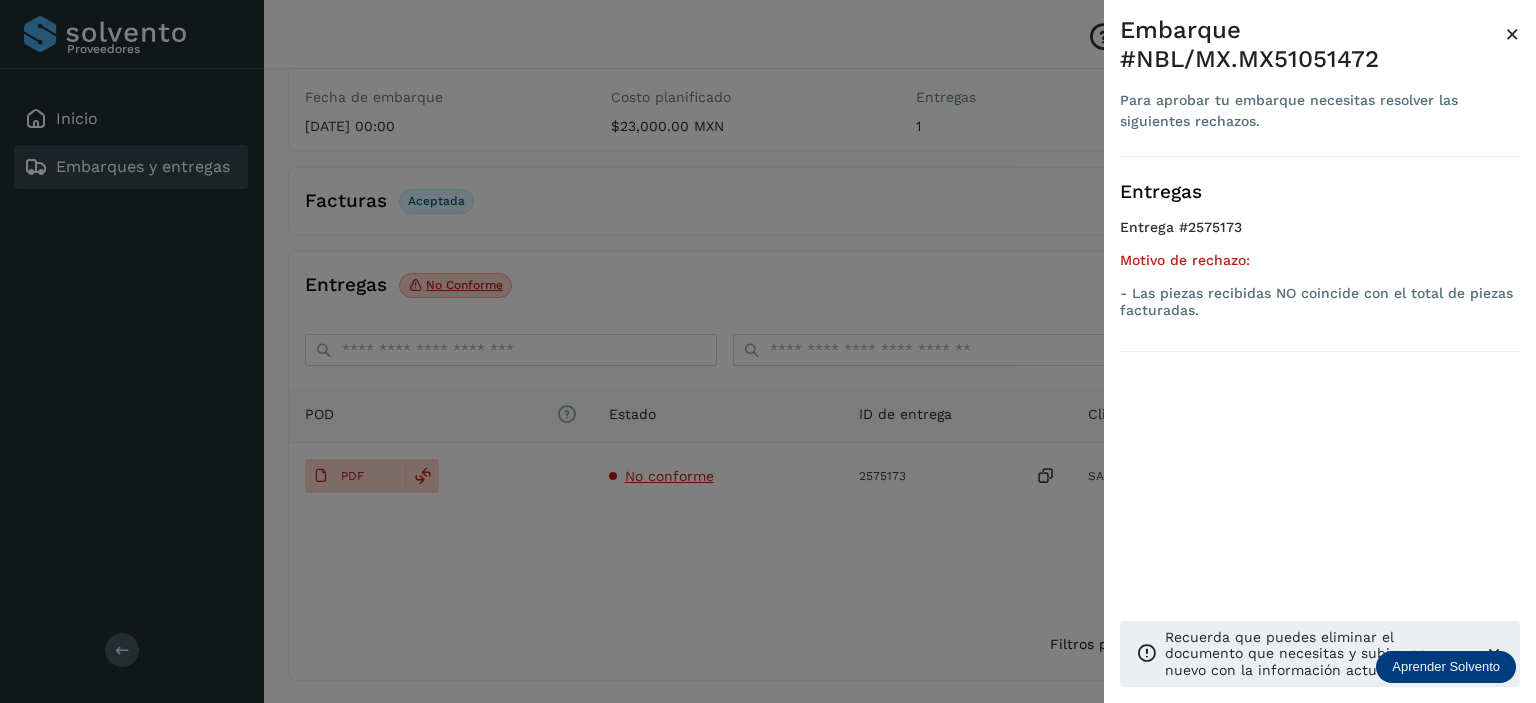 click at bounding box center (768, 351) 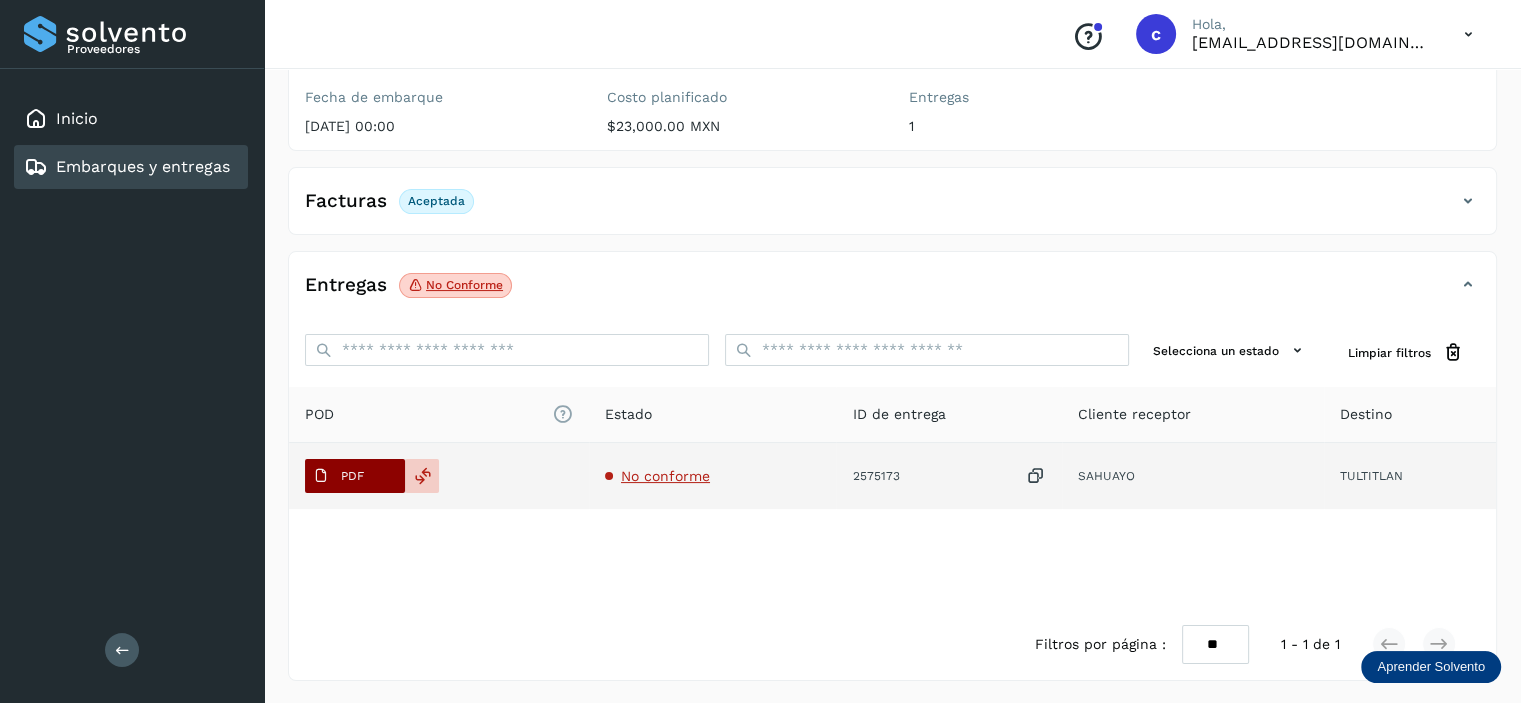 click on "PDF" at bounding box center [338, 476] 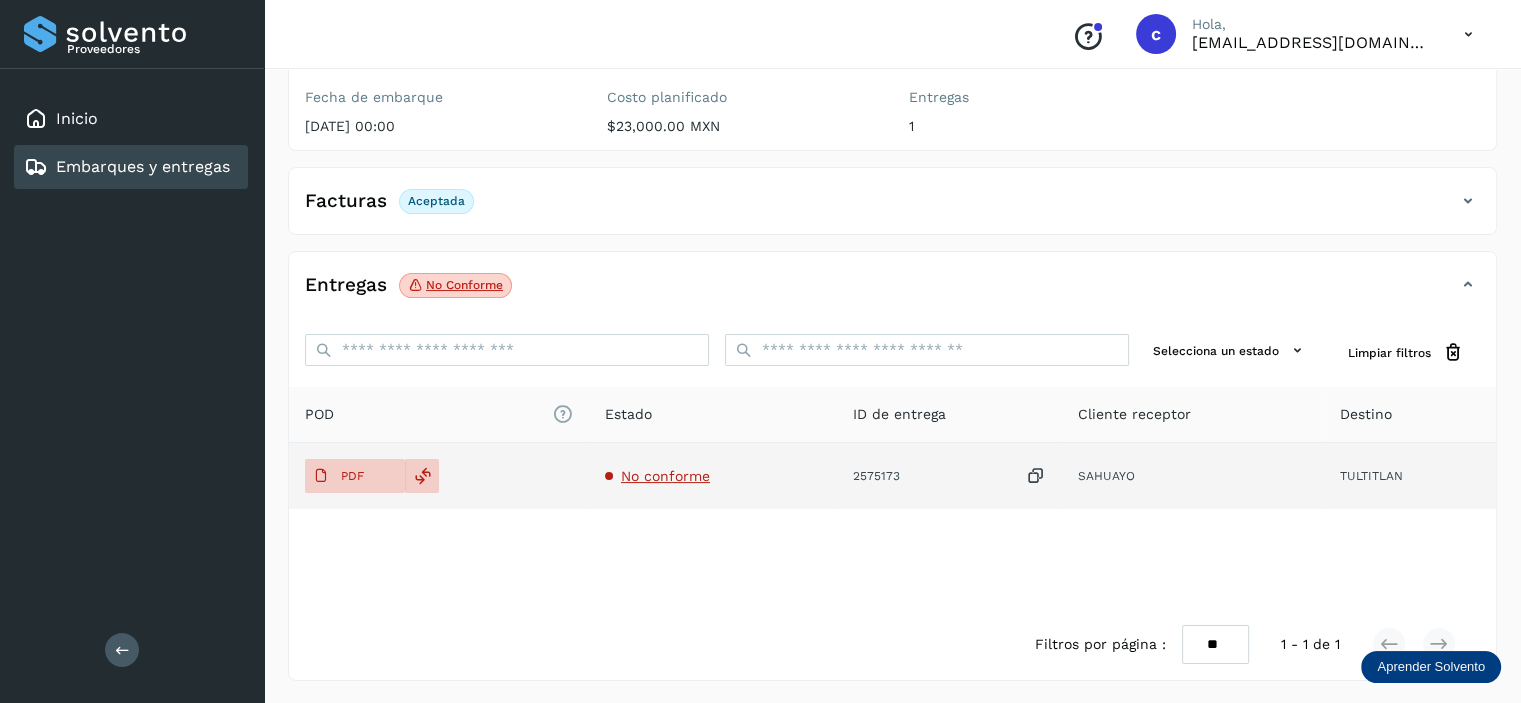 click on "No conforme" at bounding box center (665, 476) 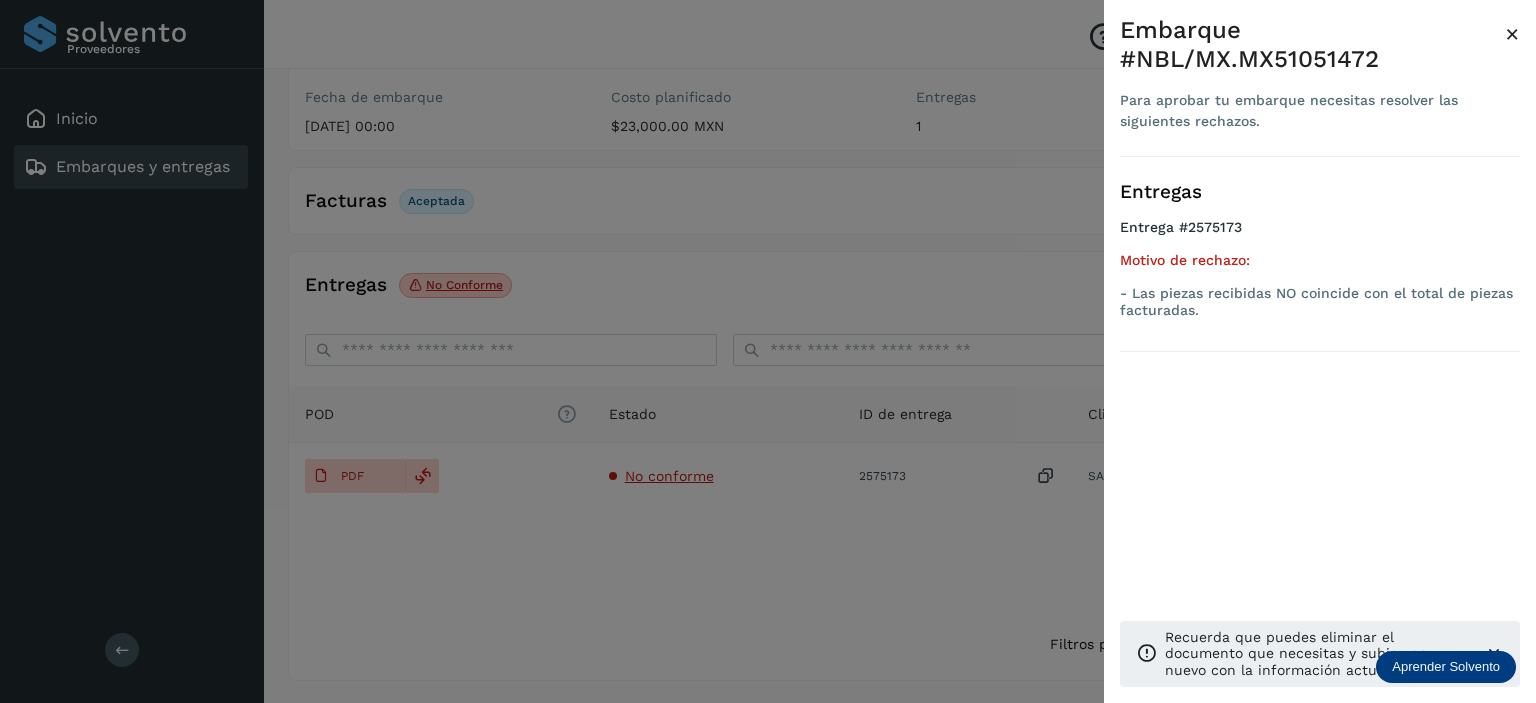 click on "- Las piezas recibidas NO coincide con el total de piezas facturadas." at bounding box center (1320, 302) 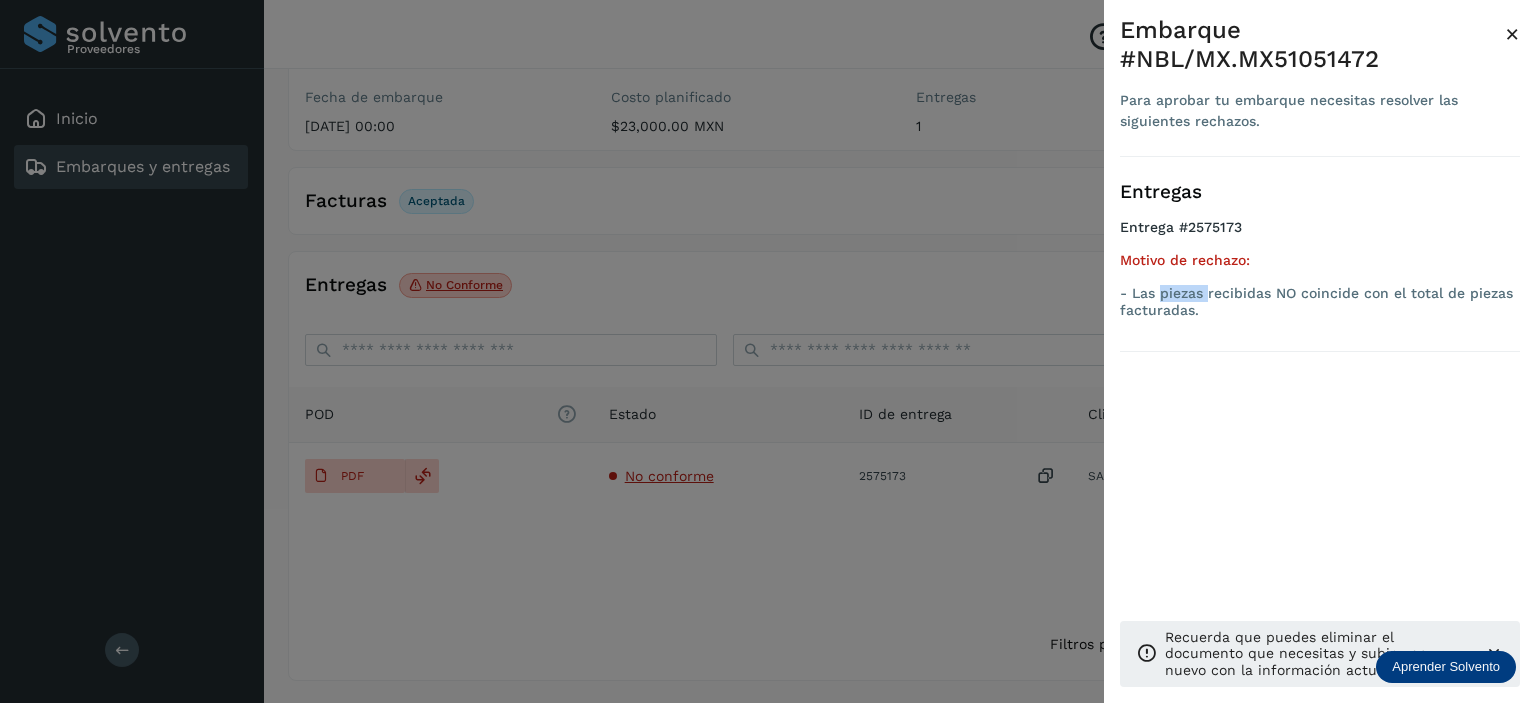 click on "- Las piezas recibidas NO coincide con el total de piezas facturadas." at bounding box center [1320, 302] 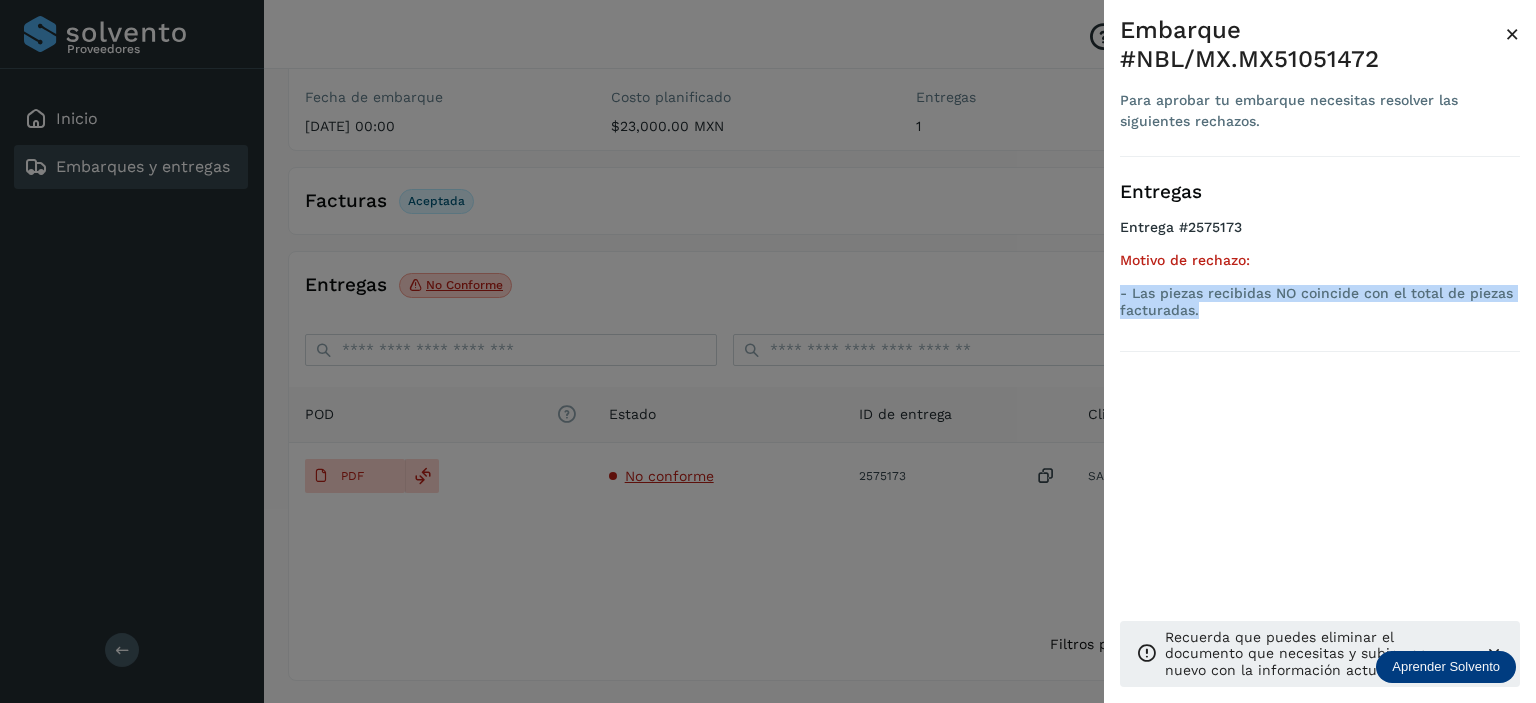 click on "- Las piezas recibidas NO coincide con el total de piezas facturadas." at bounding box center [1320, 302] 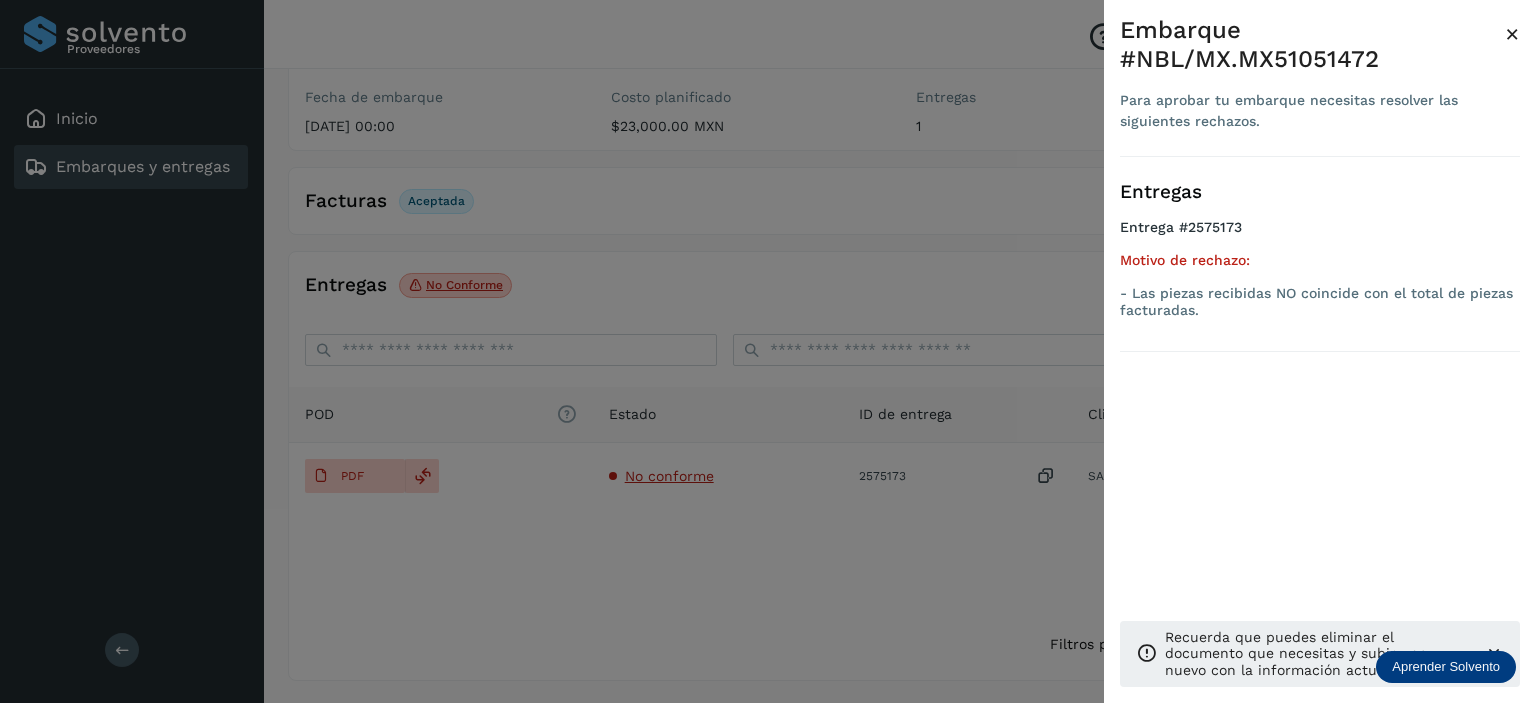click at bounding box center (768, 351) 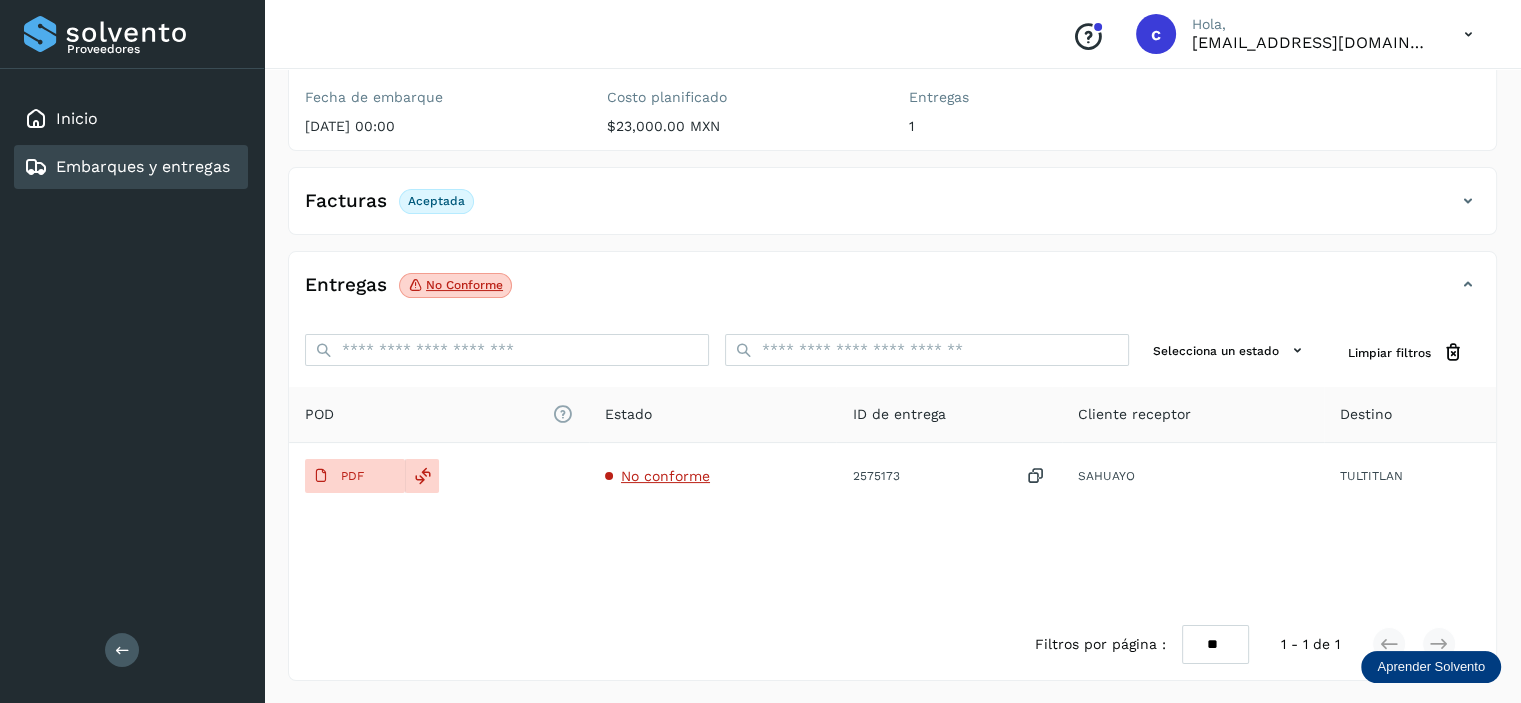 click on "Embarques y entregas" at bounding box center [143, 166] 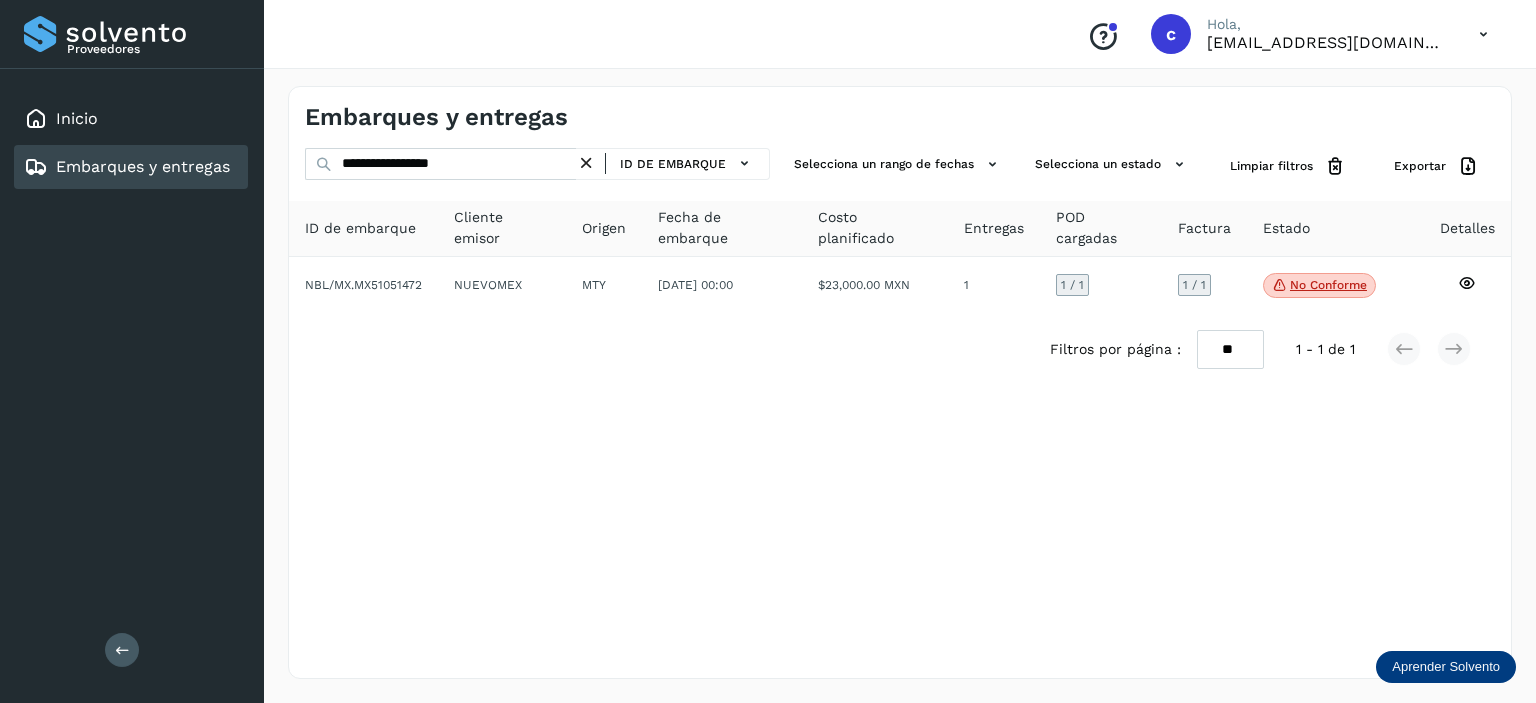 click at bounding box center [586, 163] 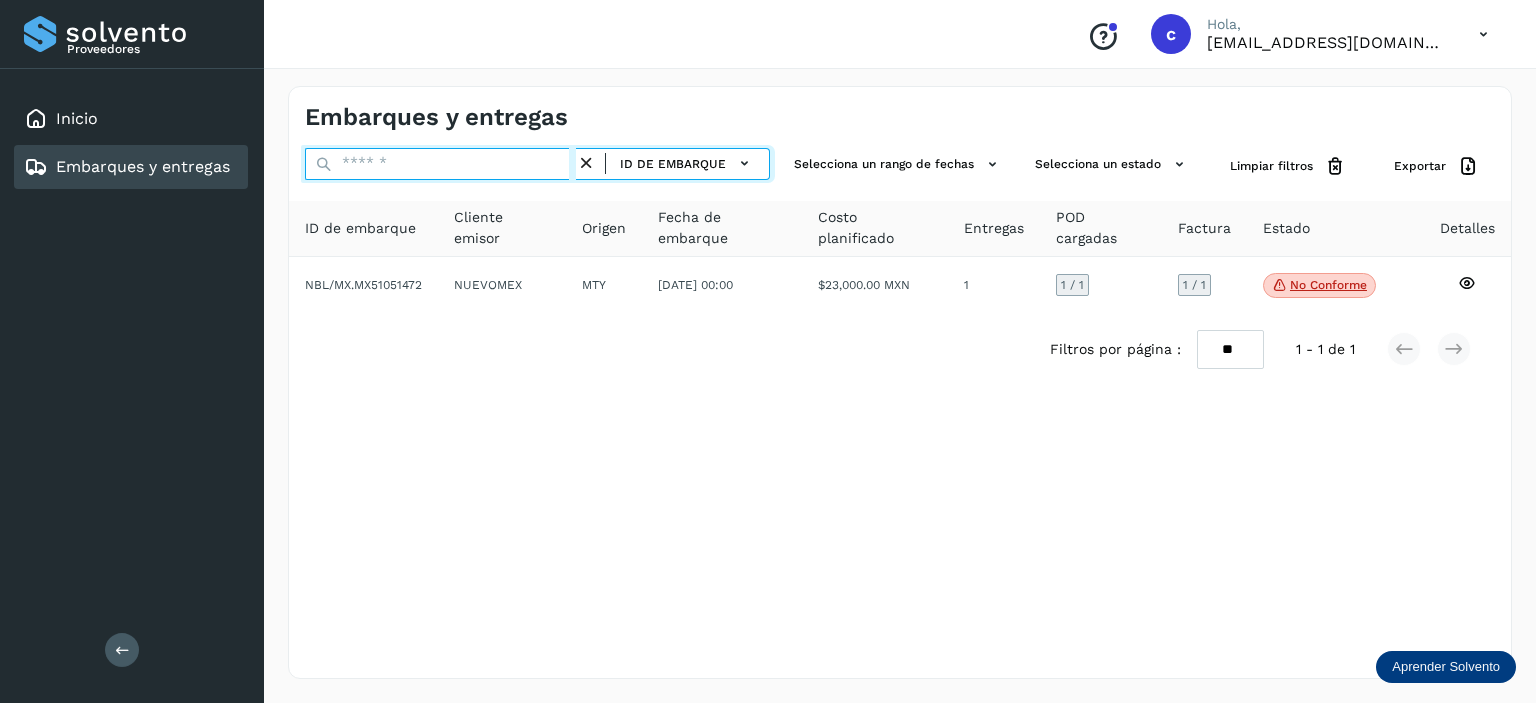 click at bounding box center (440, 164) 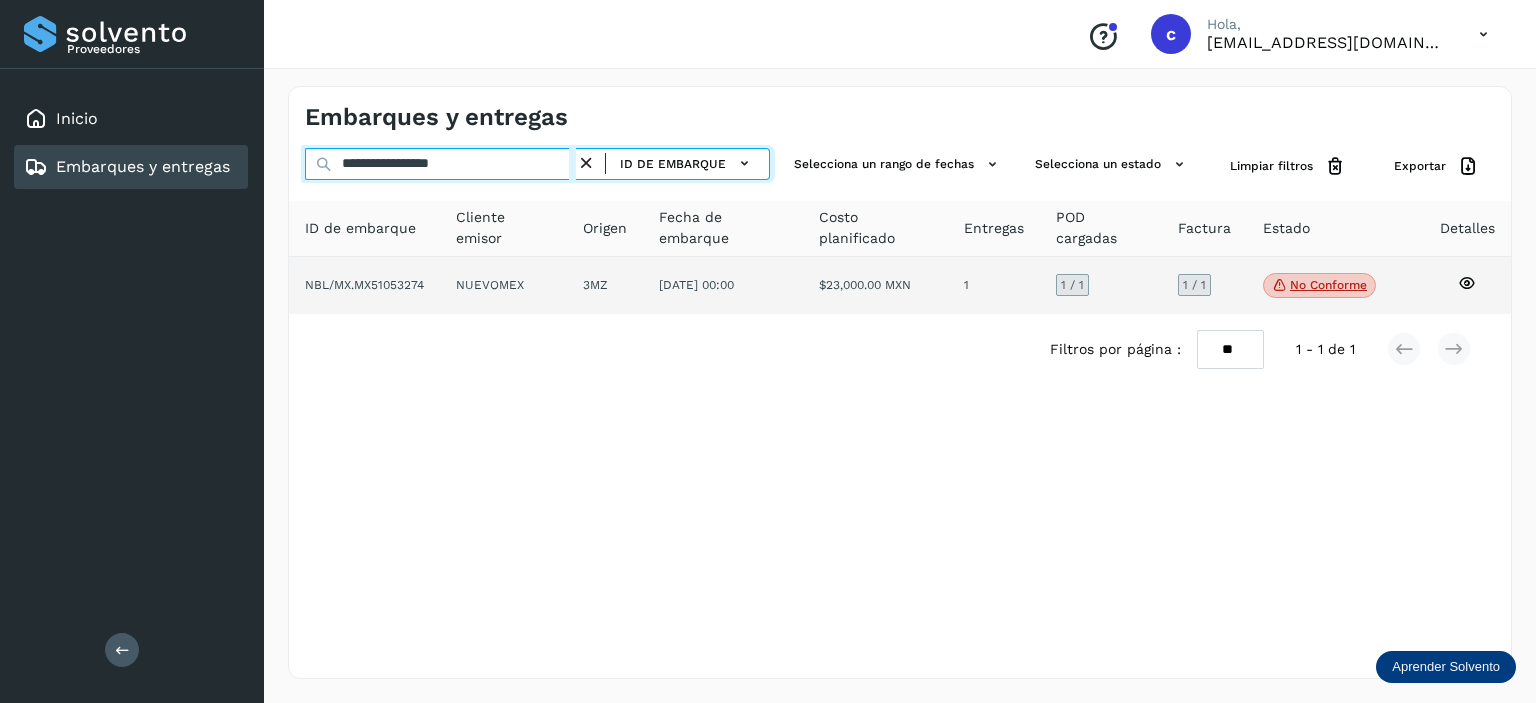 type on "**********" 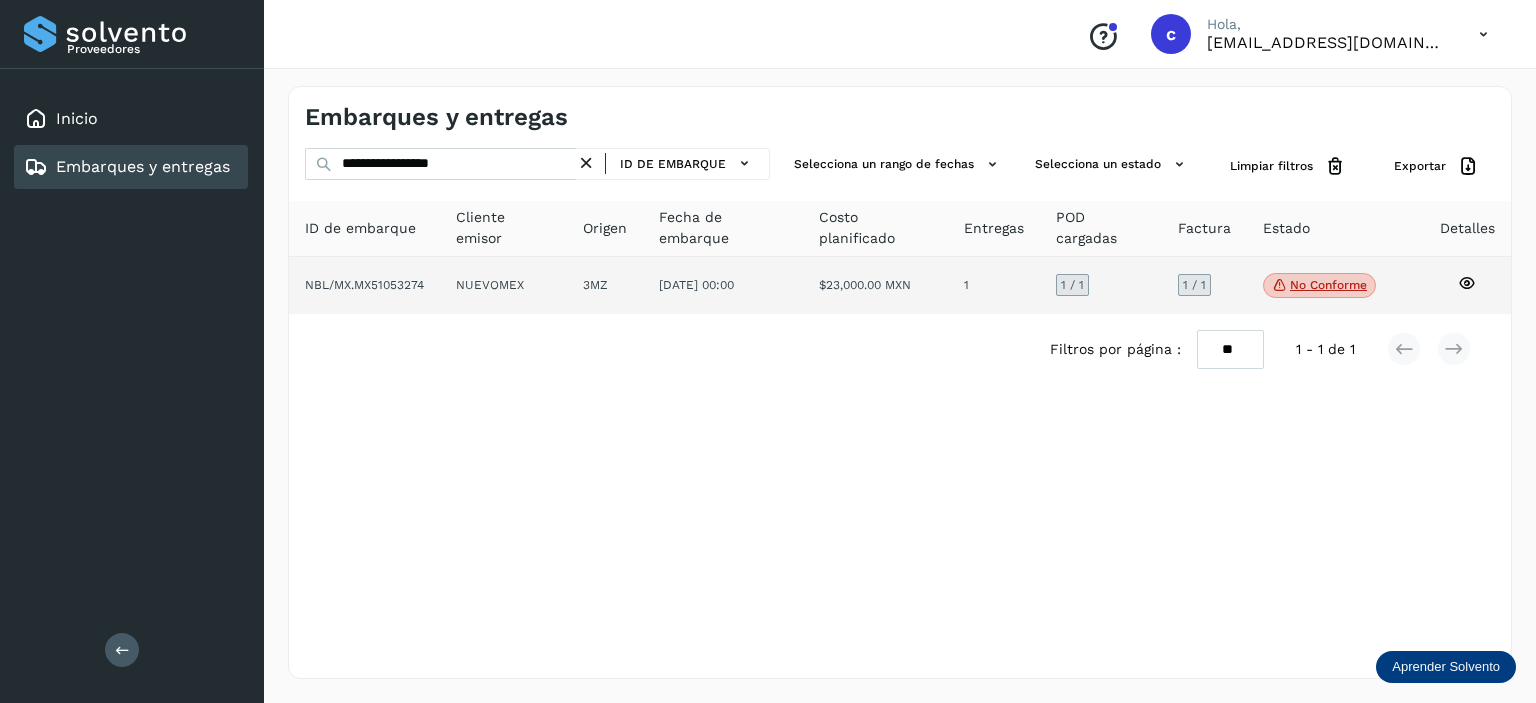 click on "3MZ" 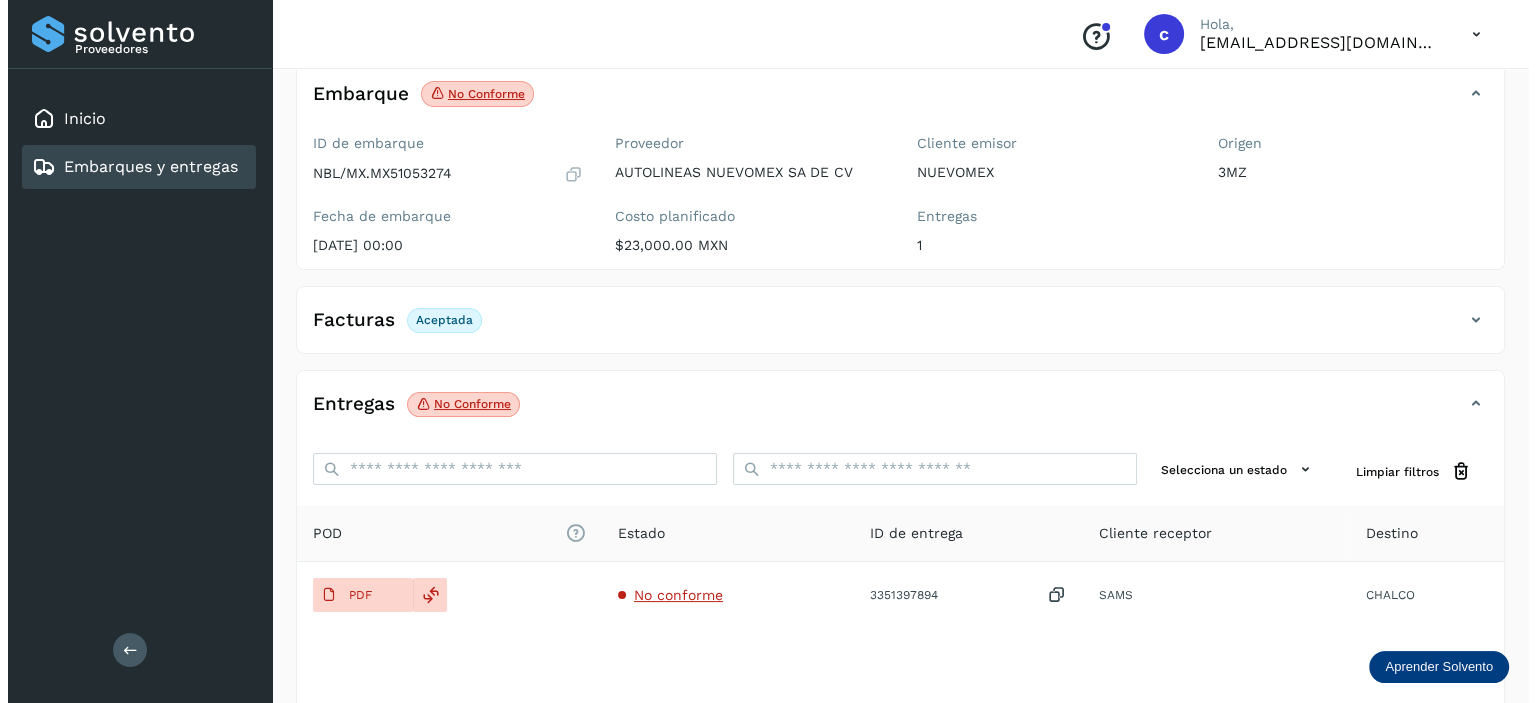 scroll, scrollTop: 242, scrollLeft: 0, axis: vertical 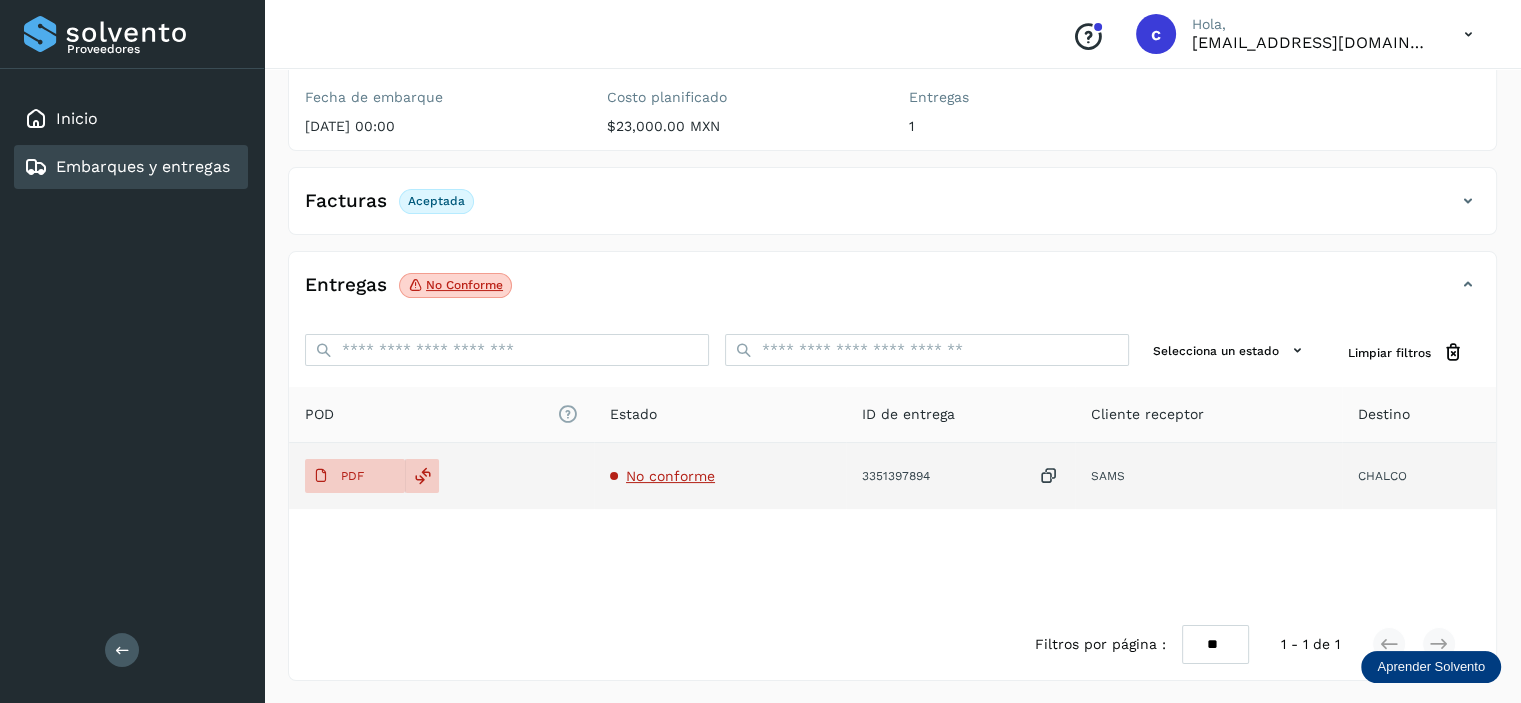 click on "No conforme" at bounding box center [670, 476] 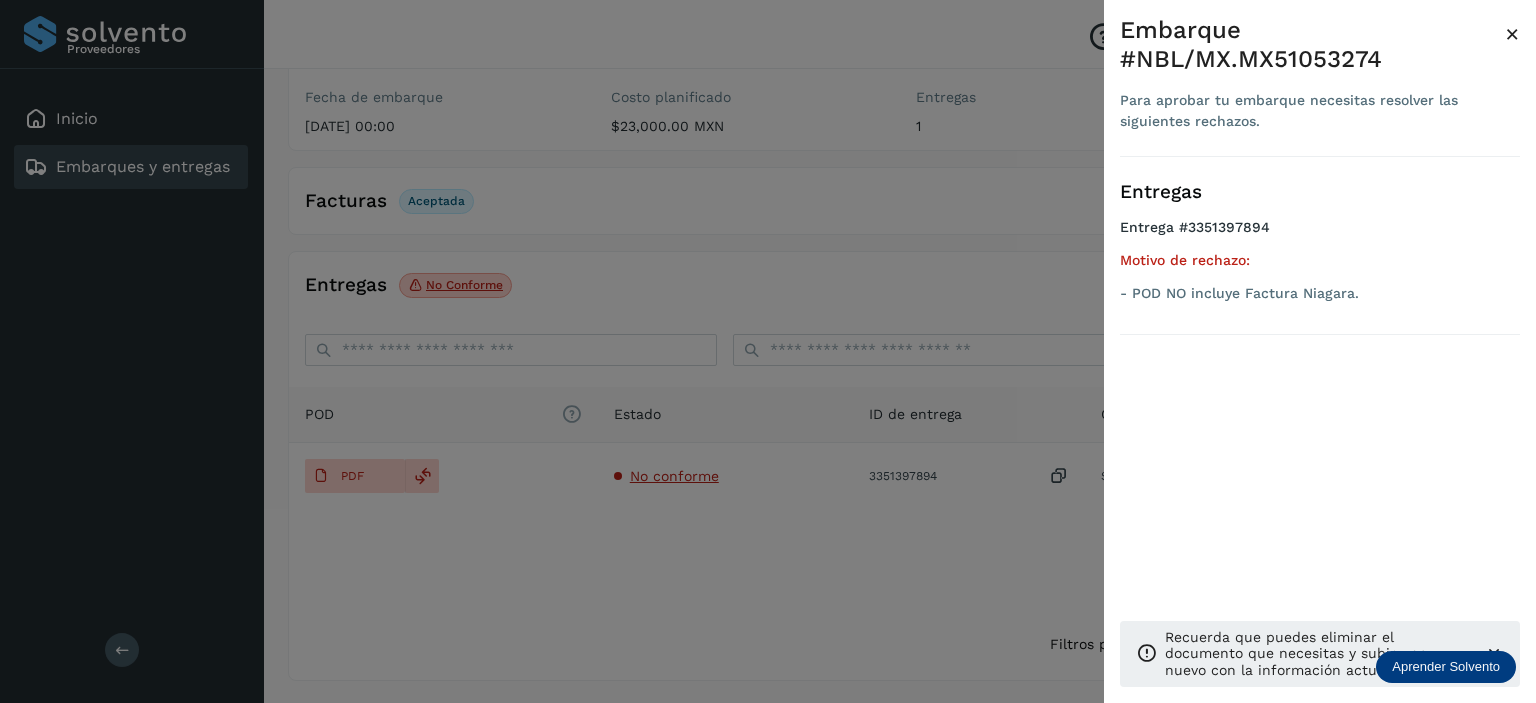 click on "Embarque #NBL/MX.MX51053274" at bounding box center (1312, 45) 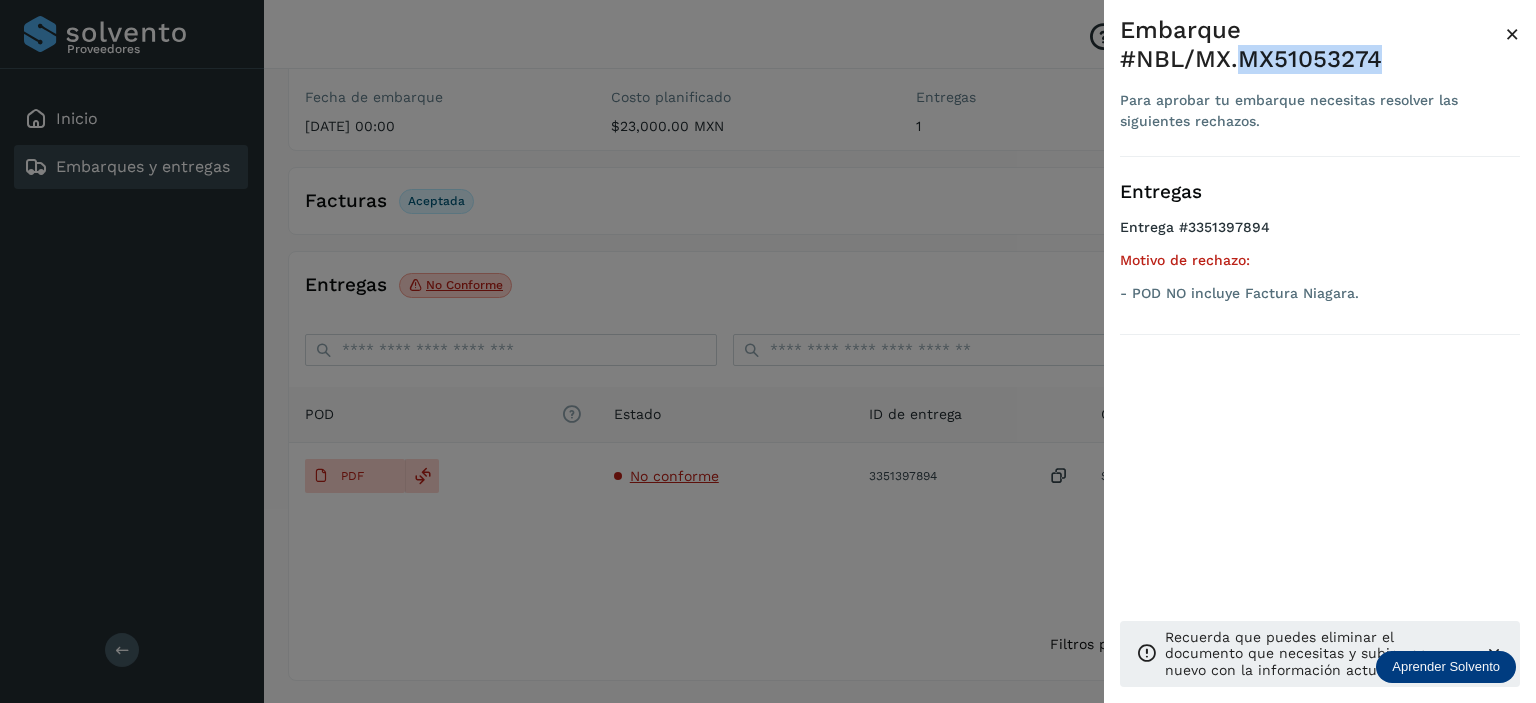 click on "Embarque #NBL/MX.MX51053274" at bounding box center (1312, 45) 